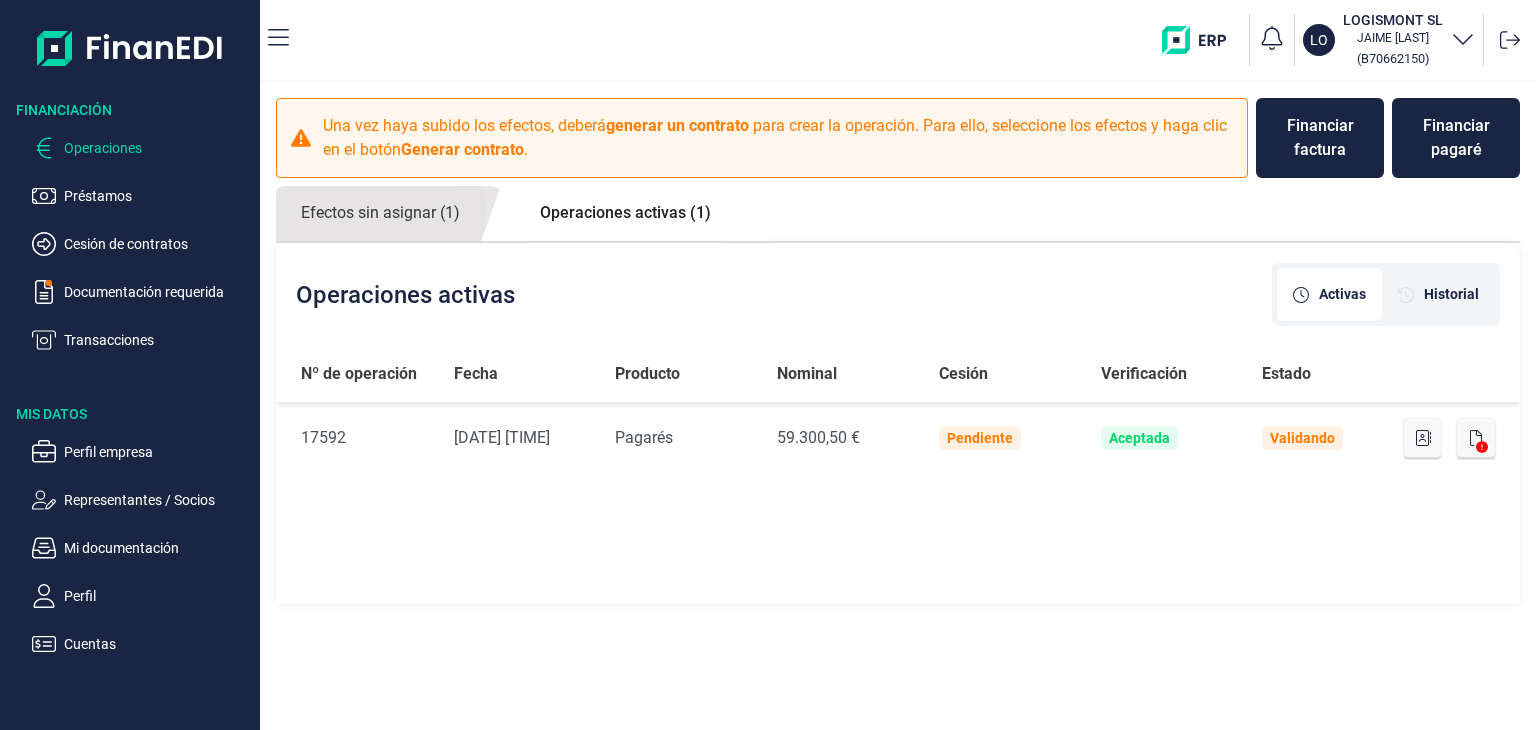 scroll, scrollTop: 0, scrollLeft: 0, axis: both 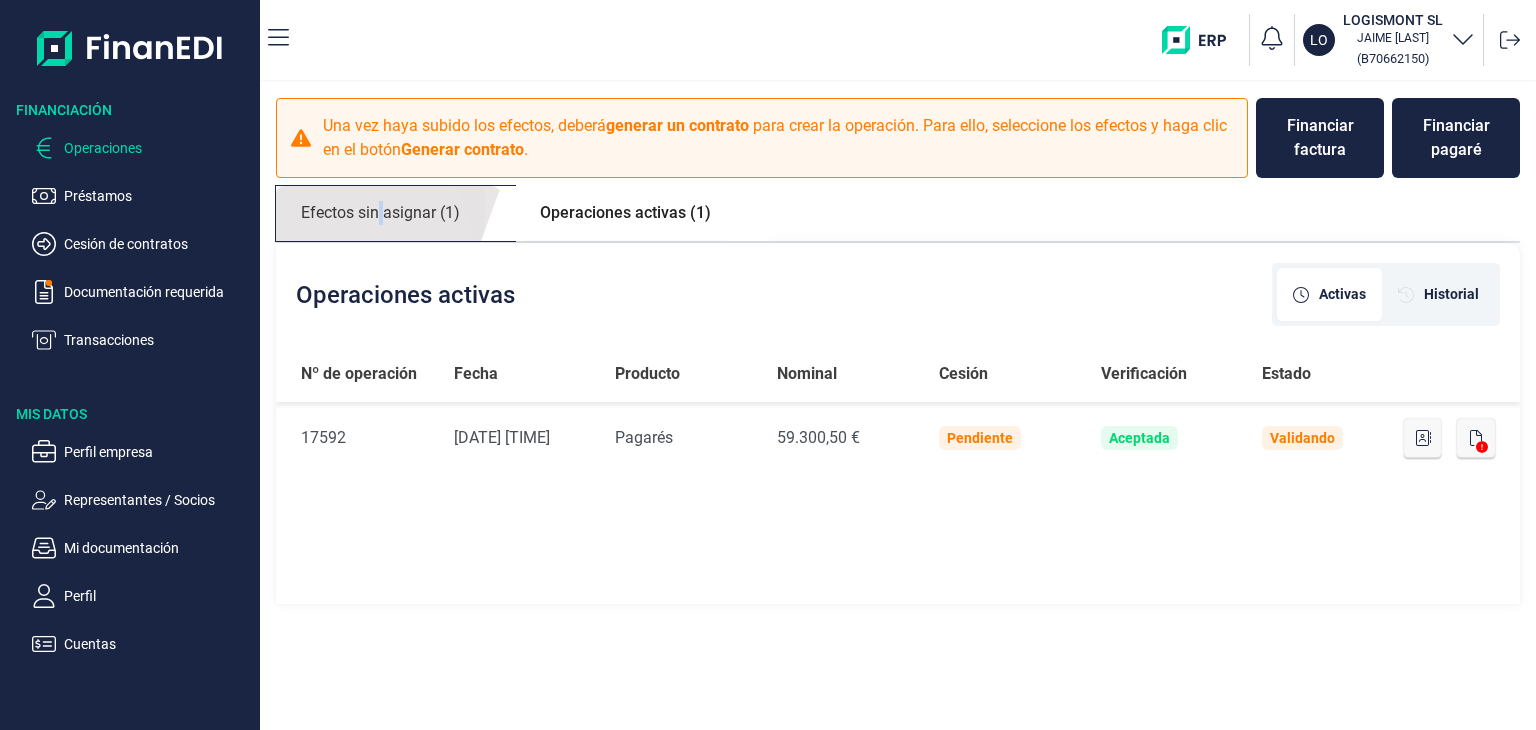 drag, startPoint x: 380, startPoint y: 209, endPoint x: 400, endPoint y: 205, distance: 20.396078 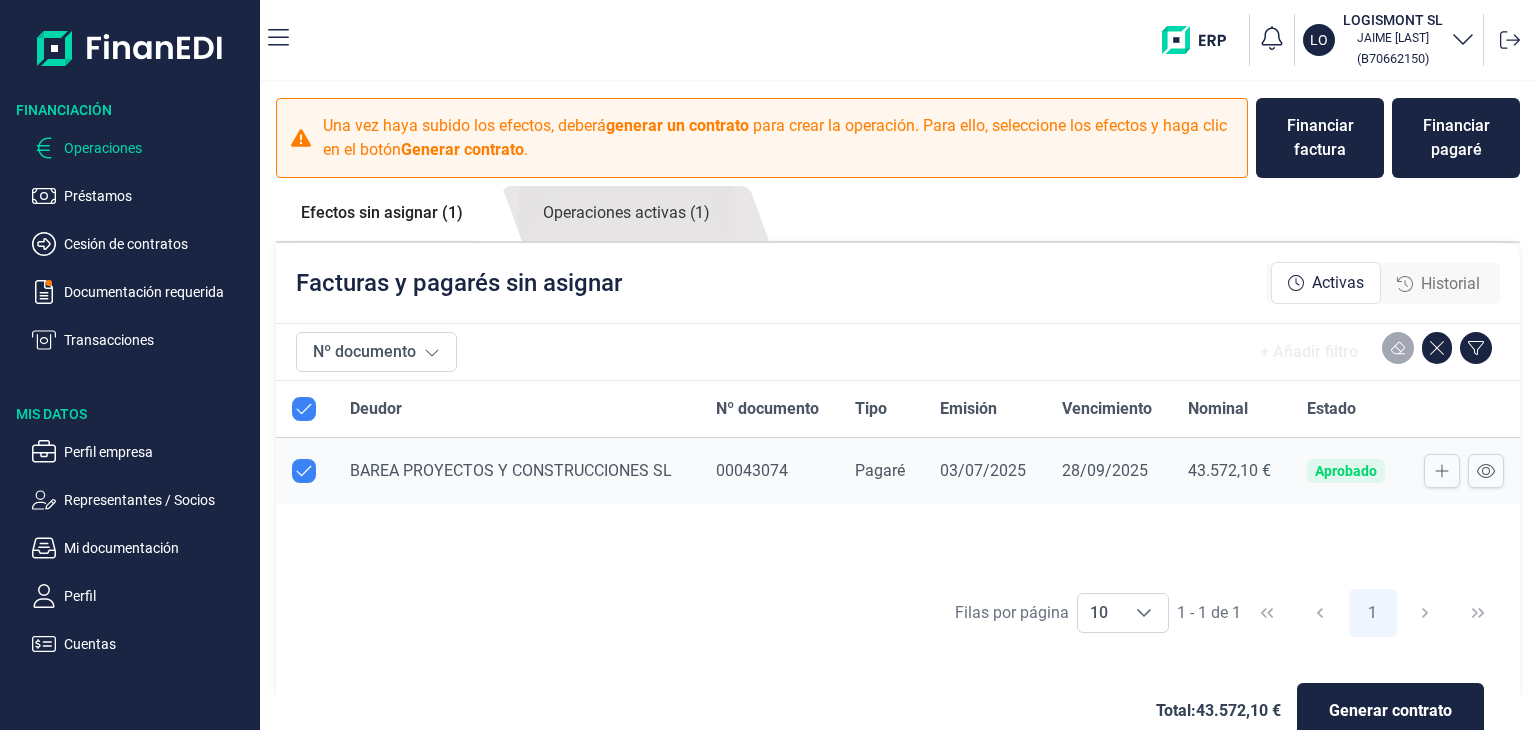 scroll, scrollTop: 44, scrollLeft: 0, axis: vertical 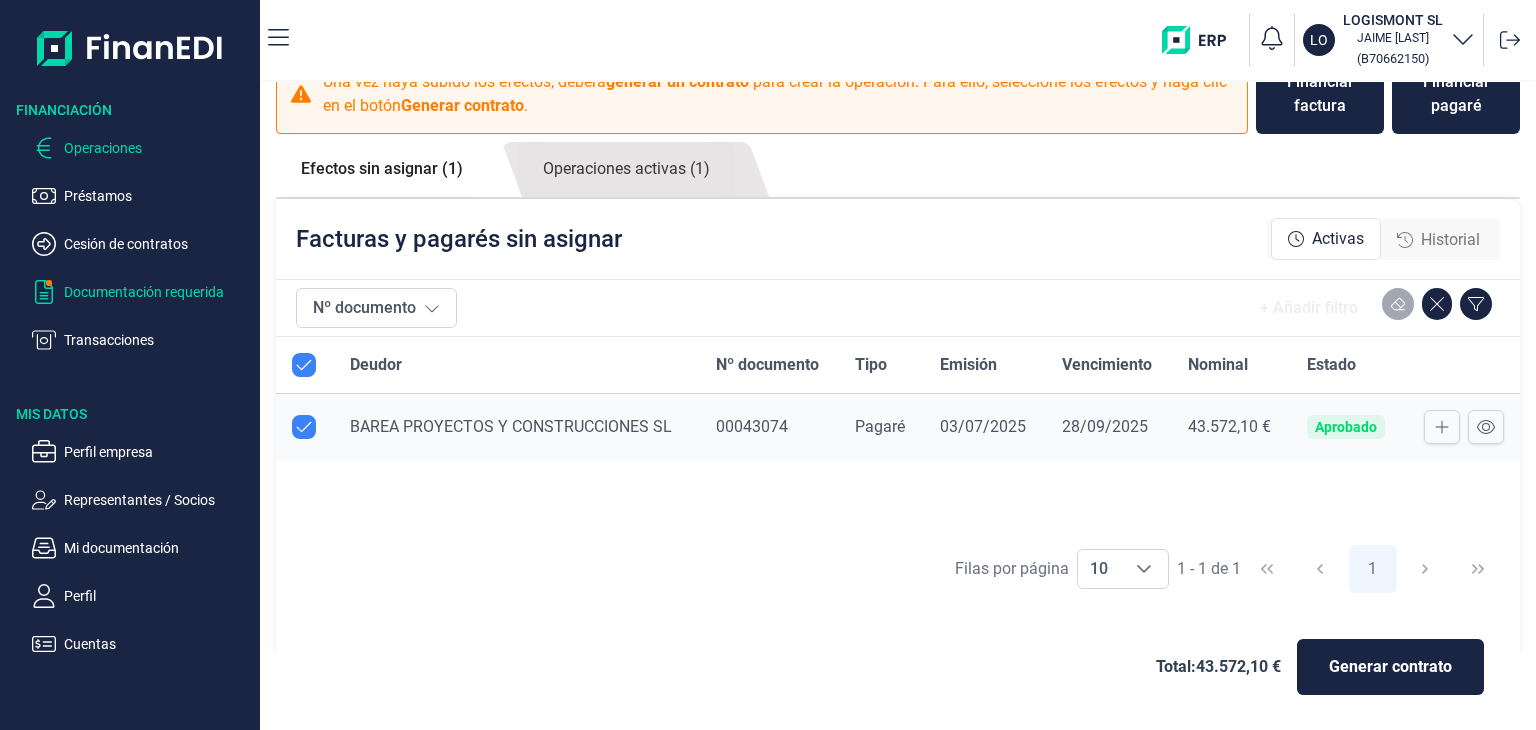 click on "Documentación requerida" at bounding box center [158, 196] 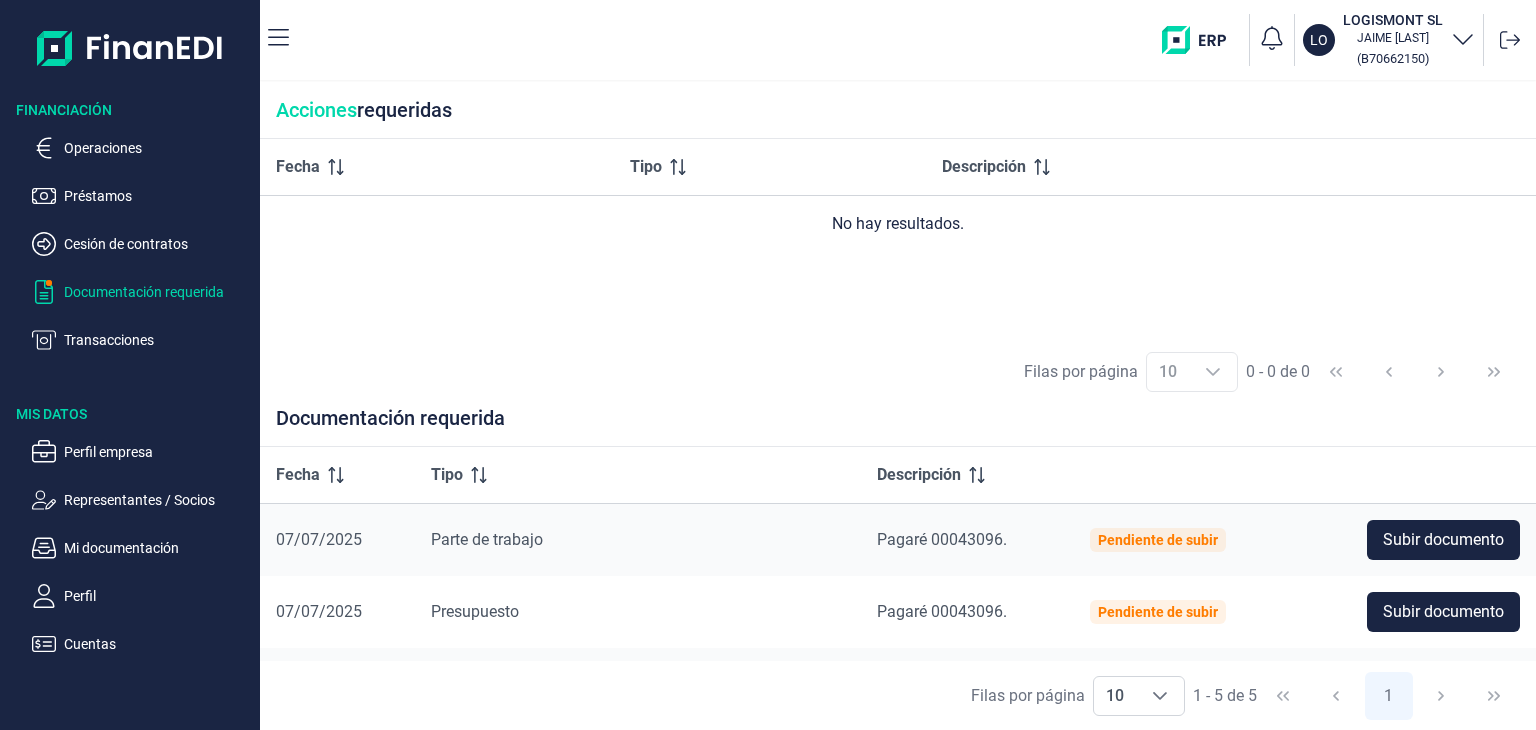 click on "Documentación requerida" at bounding box center [158, 292] 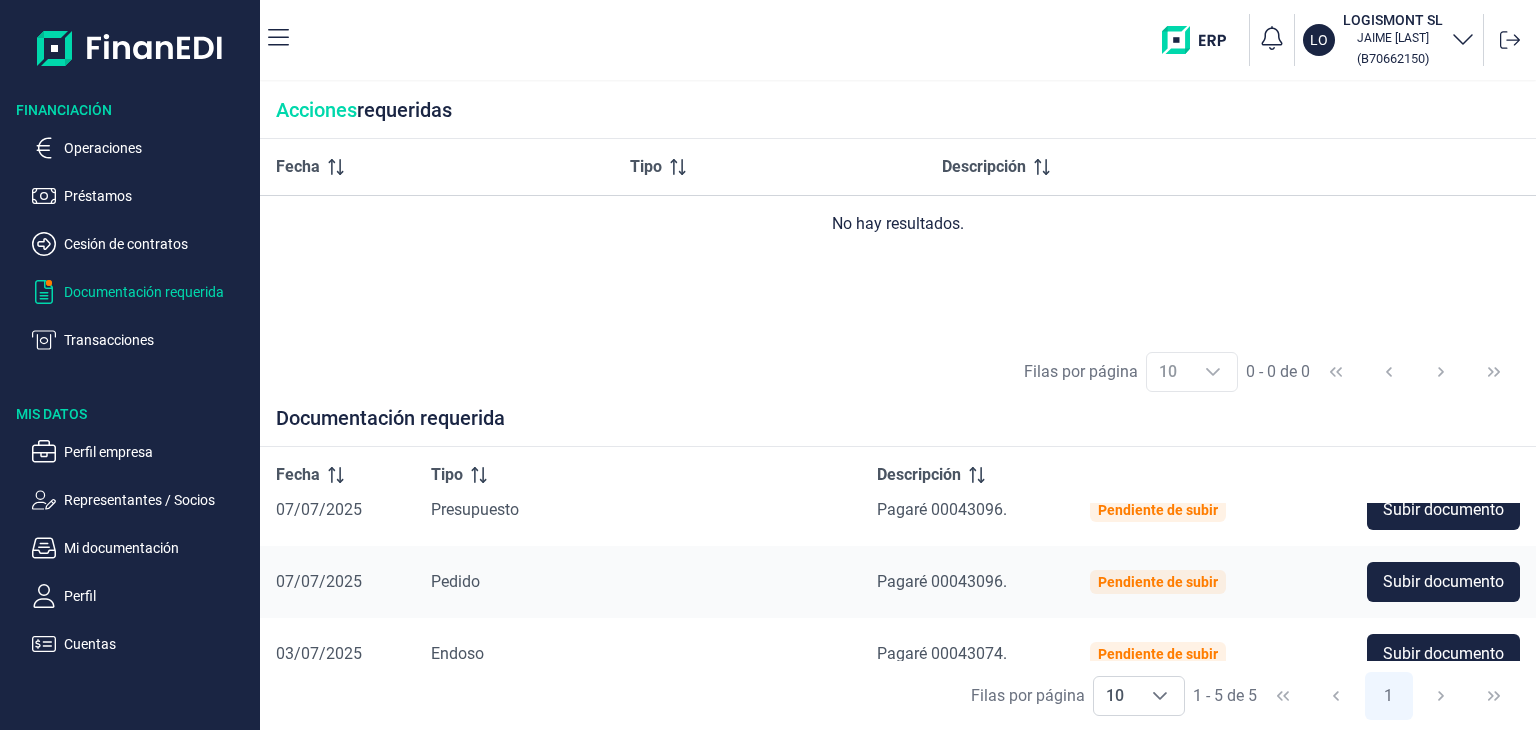 scroll, scrollTop: 202, scrollLeft: 0, axis: vertical 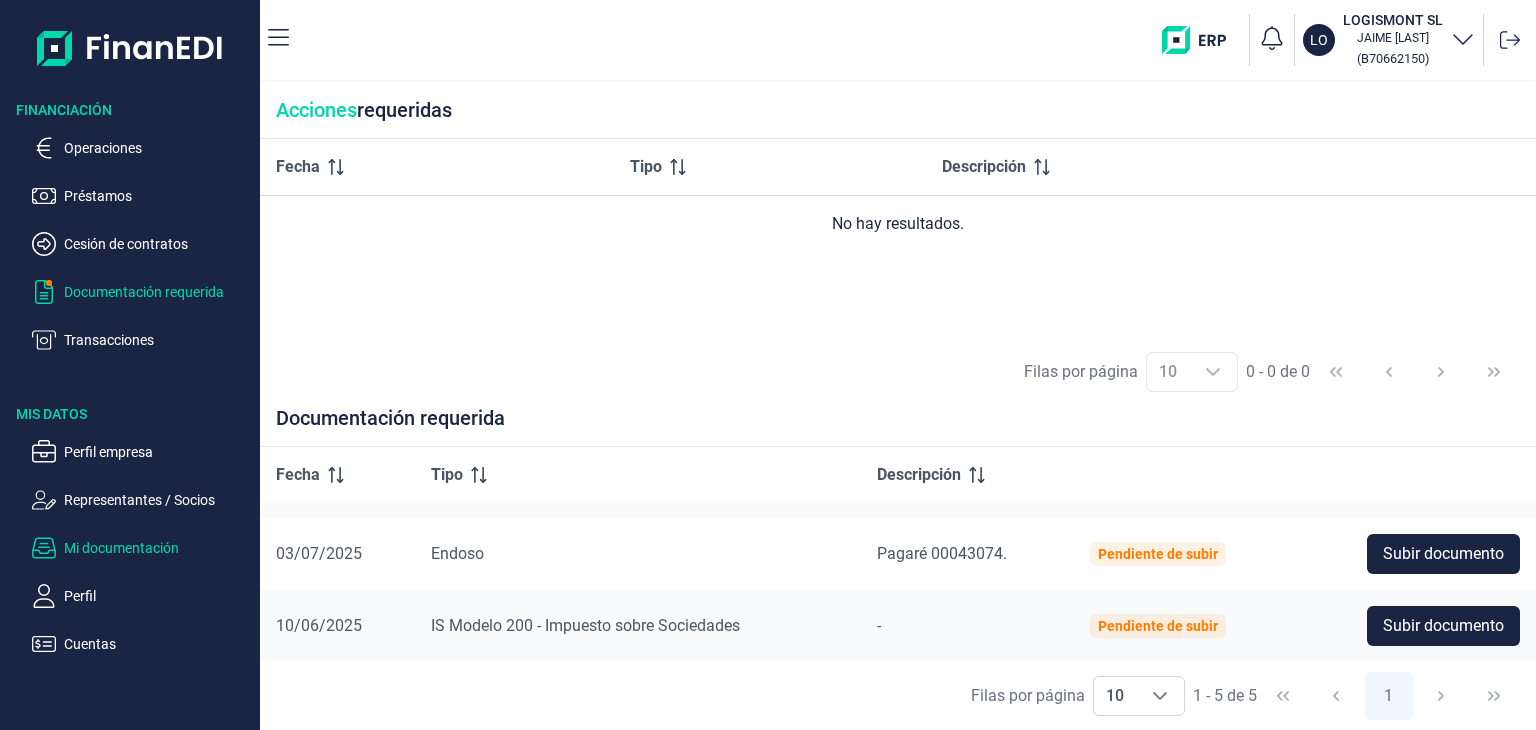 click on "Mi documentación" at bounding box center [158, 148] 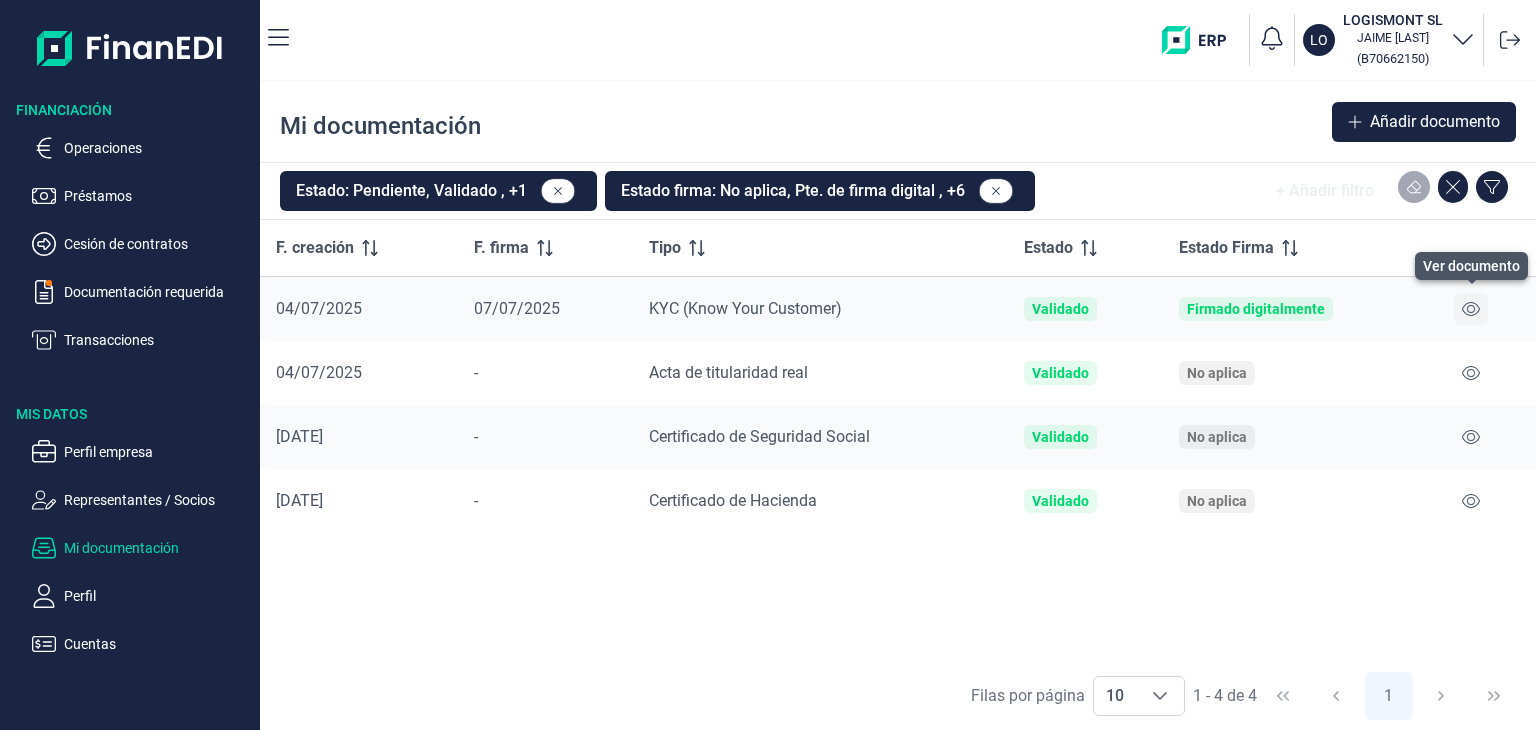 click at bounding box center (1471, 309) 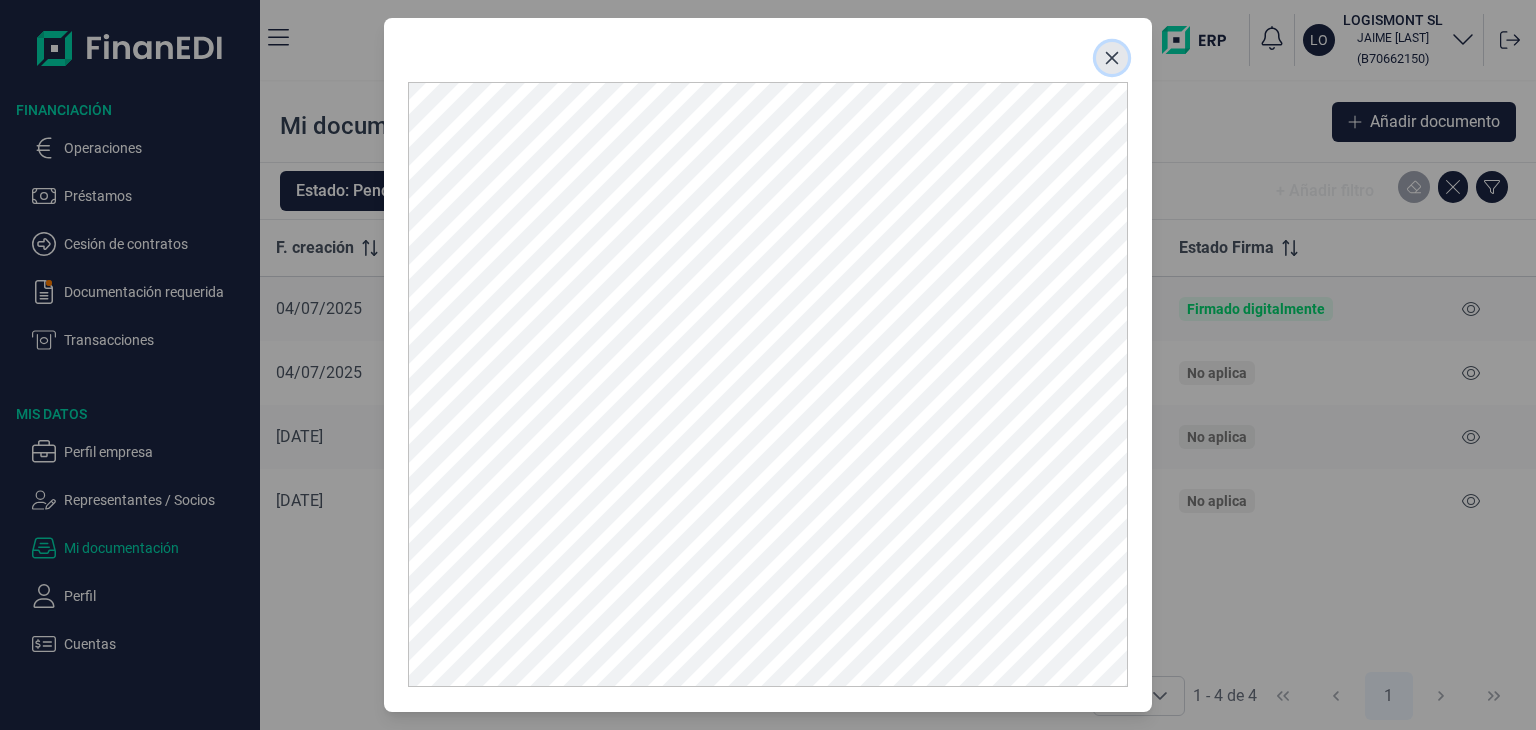 click at bounding box center [1112, 58] 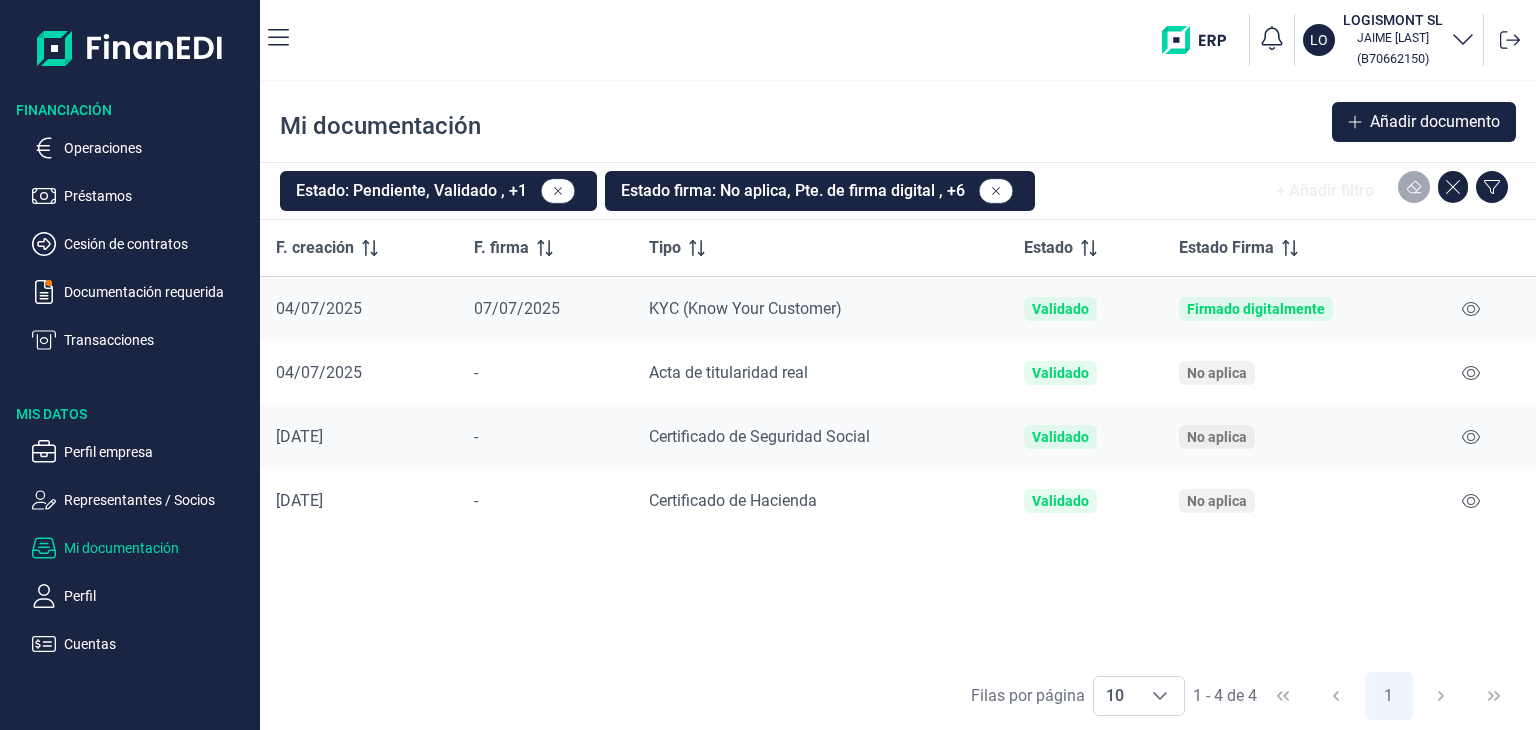 click on "Mi documentación" at bounding box center [158, 548] 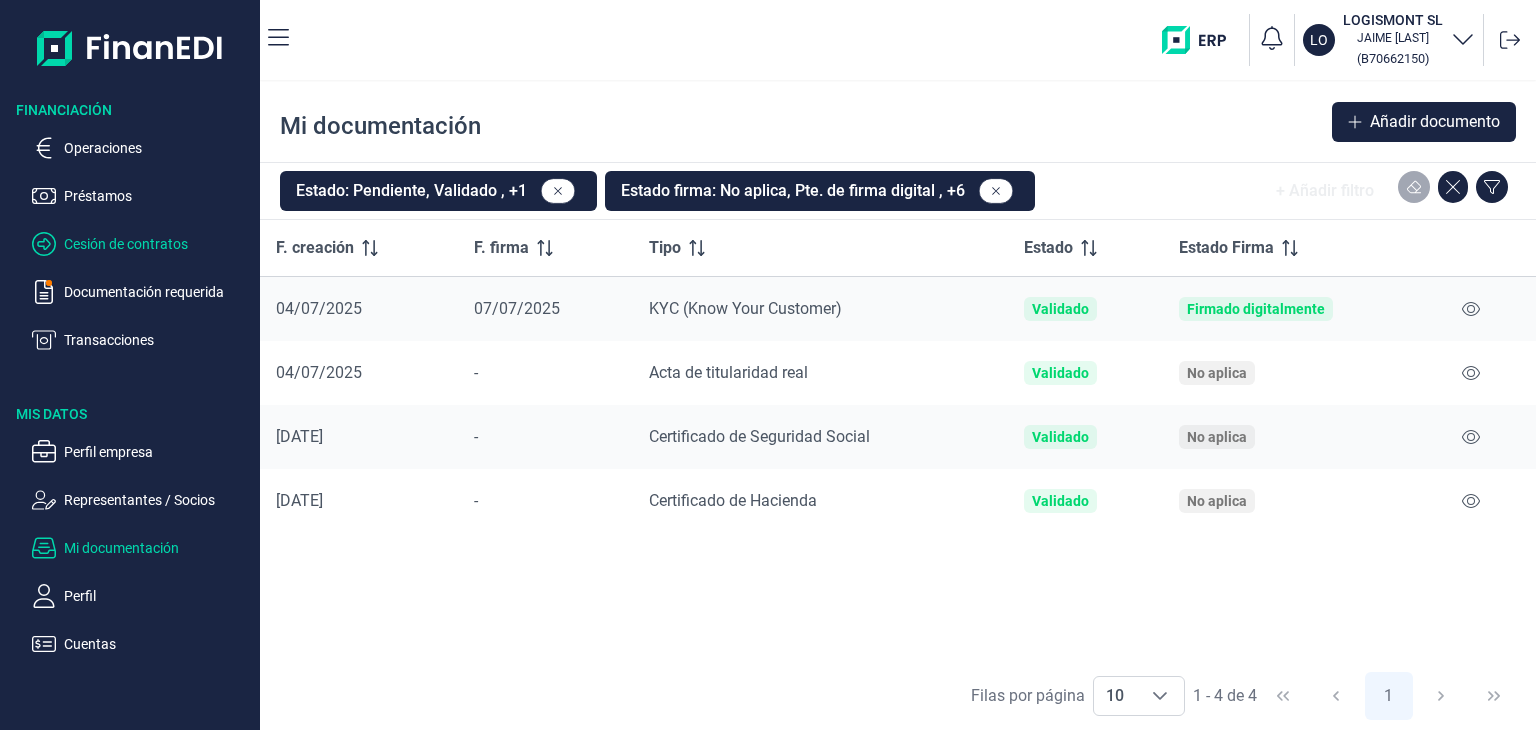 click on "Cesión de contratos" at bounding box center [158, 148] 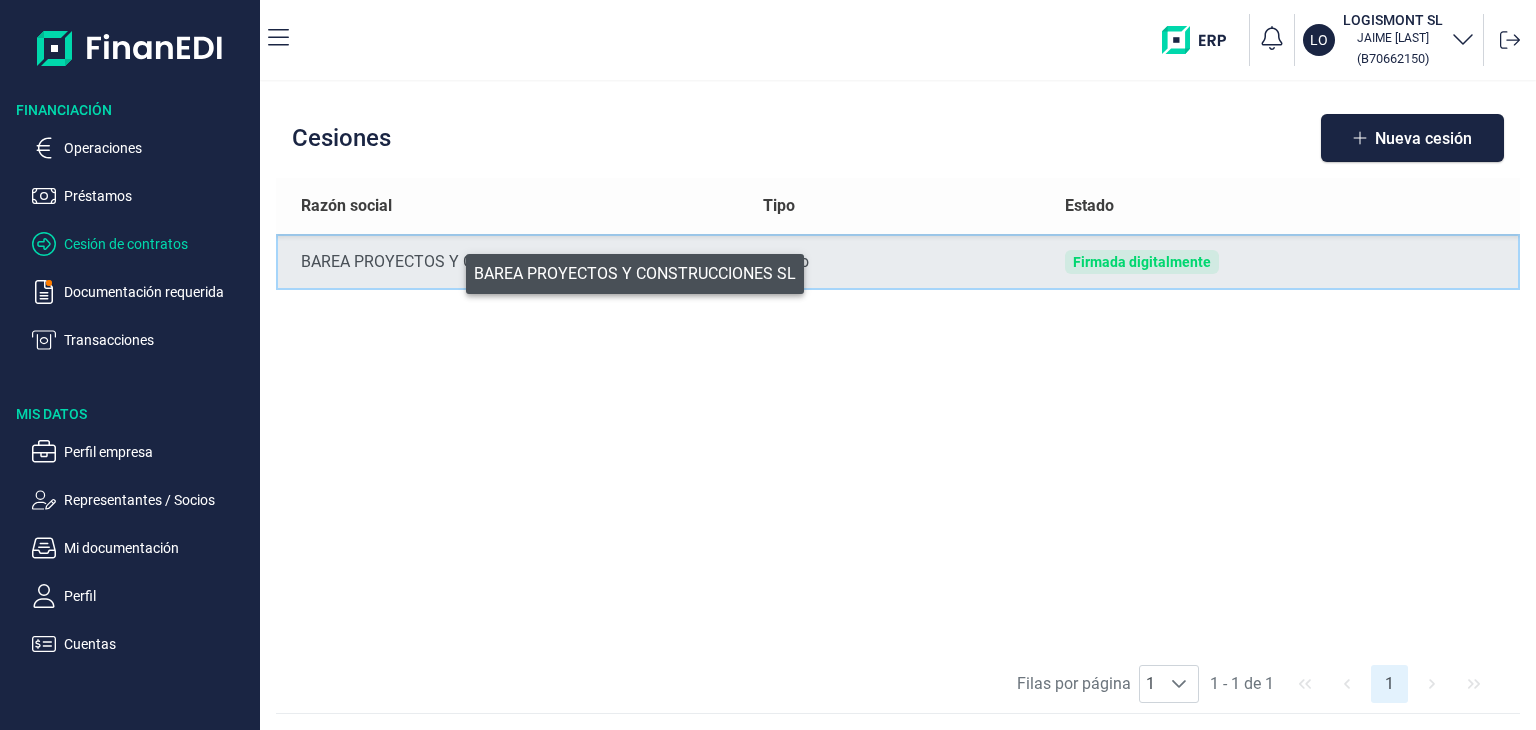 click on "BAREA PROYECTOS Y CONSTRUCCIONES SL" at bounding box center (516, 262) 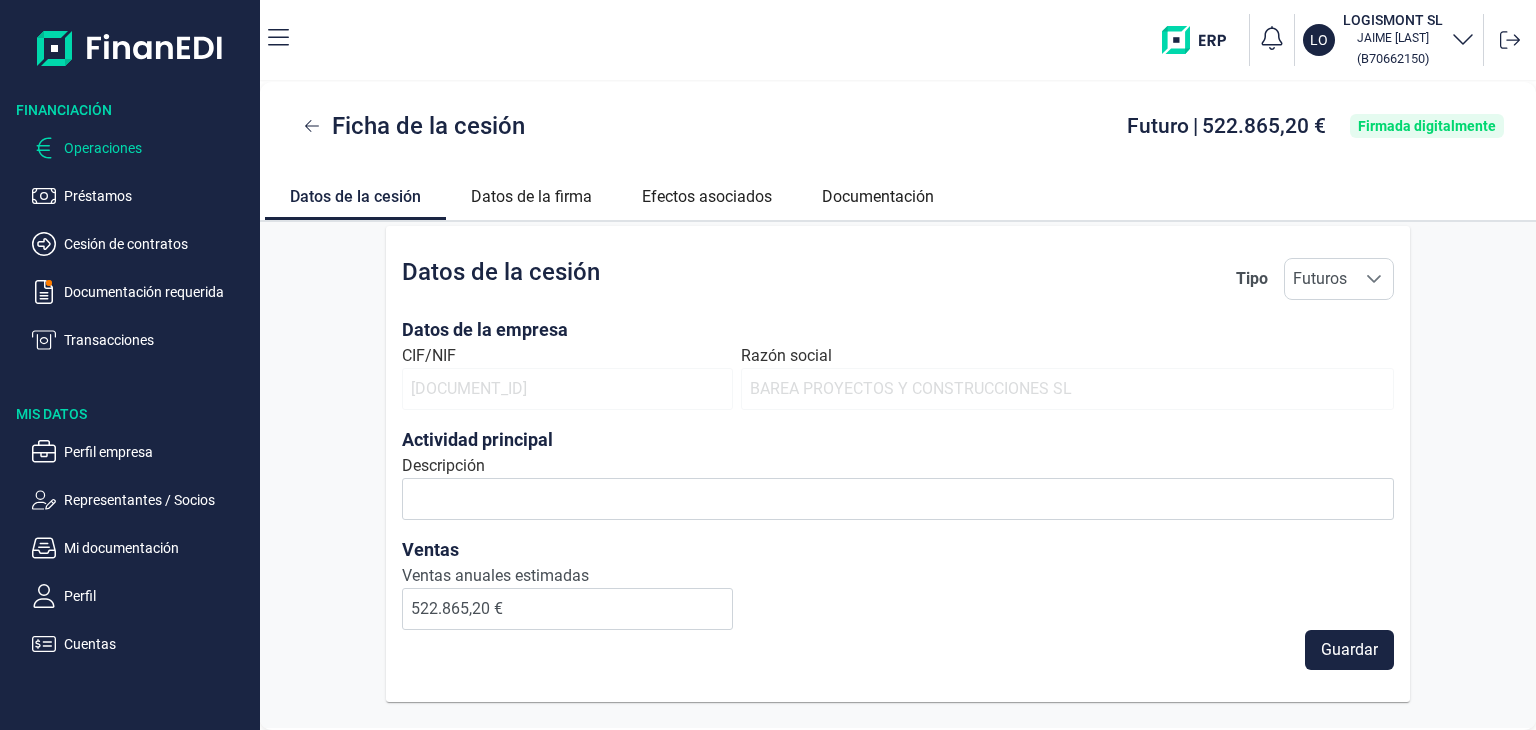 click on "Operaciones" at bounding box center [158, 148] 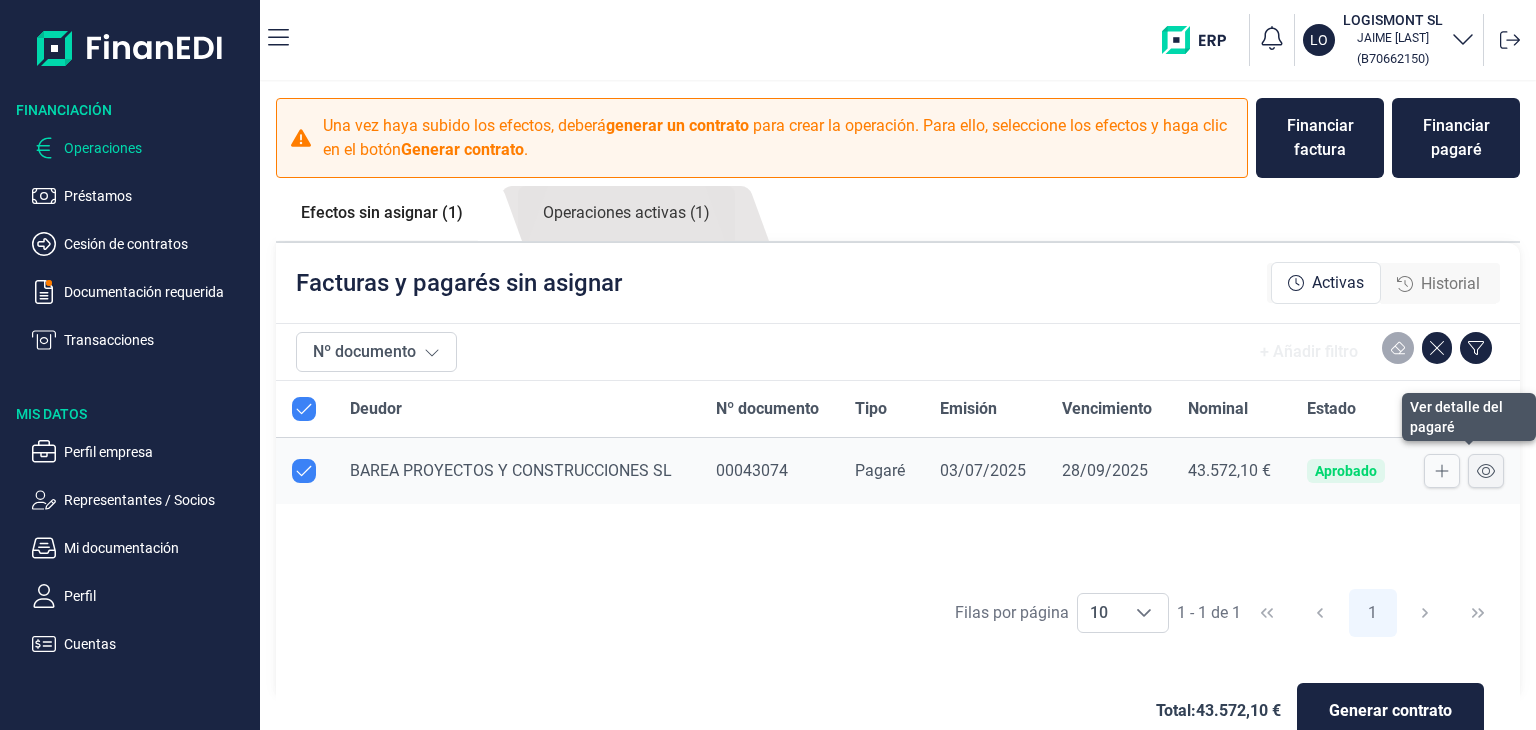 click at bounding box center [1442, 471] 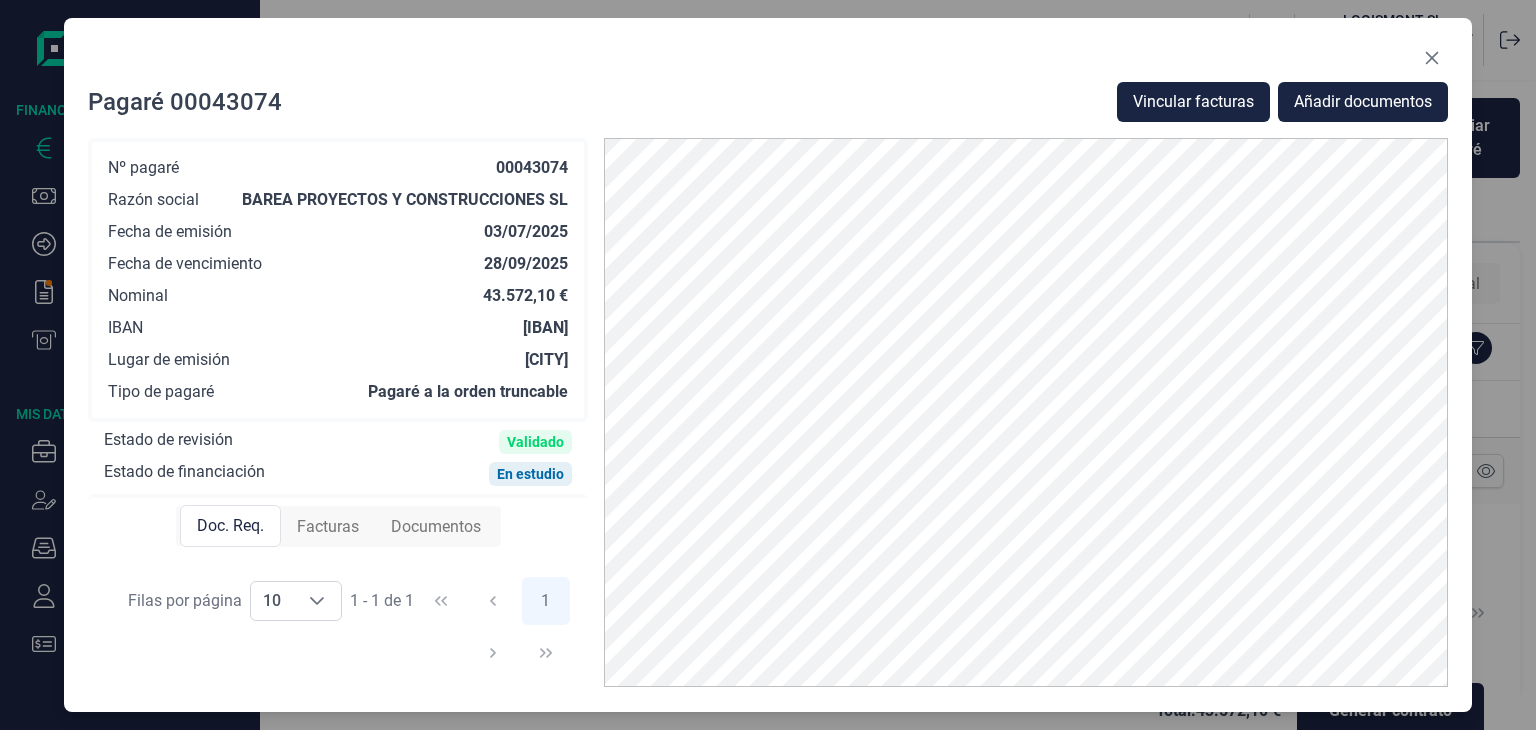 click on "Facturas" at bounding box center [328, 527] 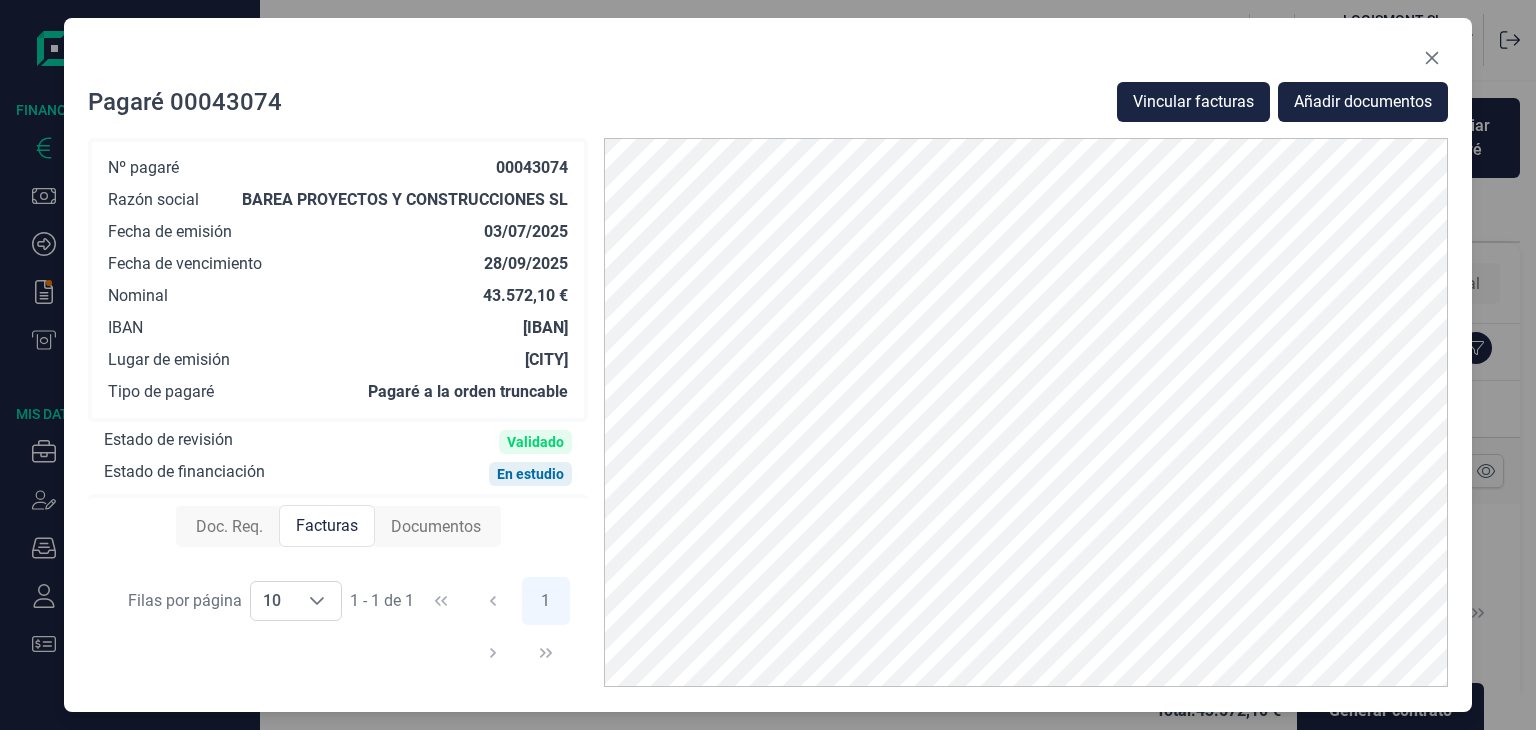 click on "Documentos" at bounding box center (436, 527) 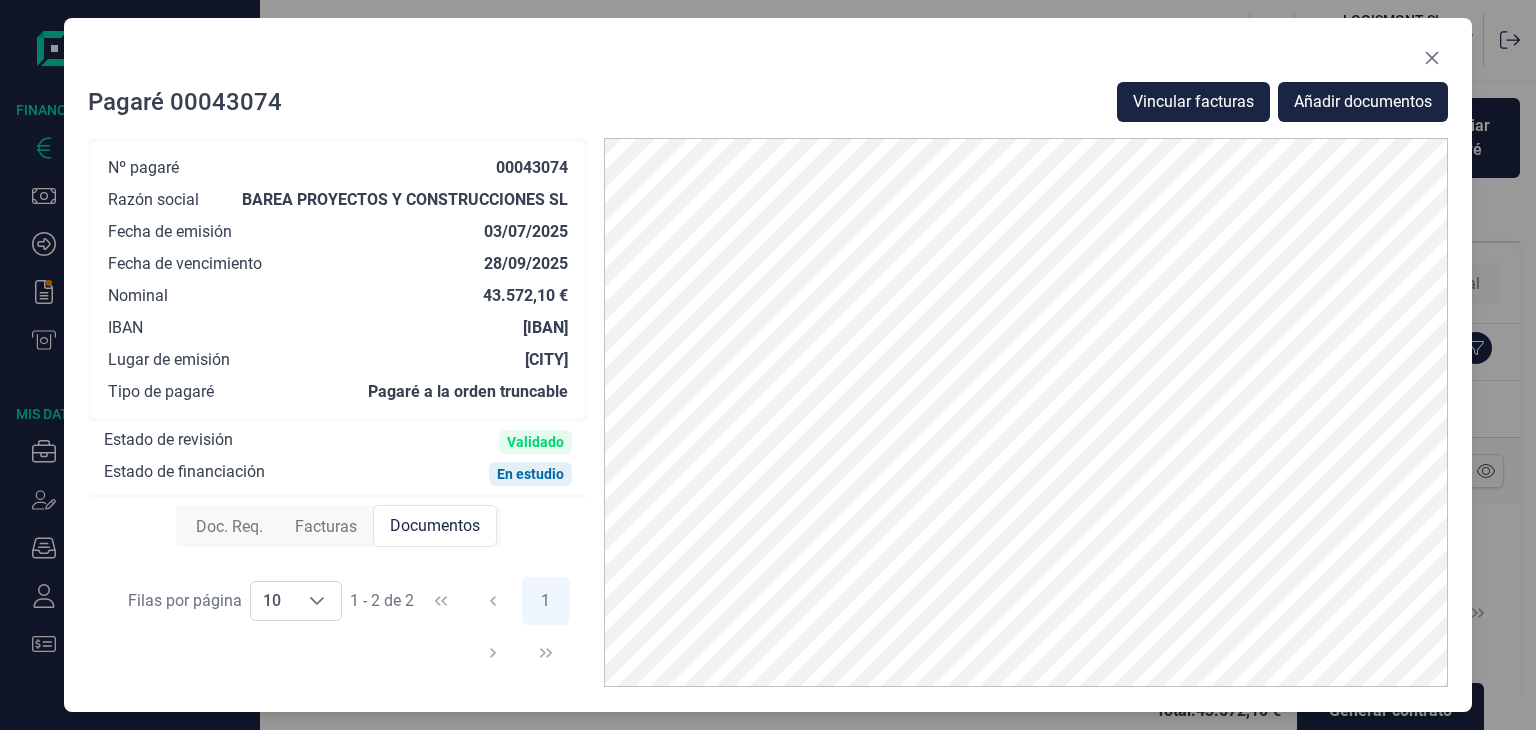 click on "Pagaré [DOCUMENT_ID] Vincular facturas Añadir documentos Nº pagaré [DOCUMENT_ID] Razón social [COMPANY_NAME] Fecha de emisión [DATE] Fecha de vencimiento [DATE] Nominal [PRICE] € IBAN [IBAN] Lugar de emisión [CITY] Tipo de pagaré Pagaré a la orden truncable Estado de revisión Validado Estado de financiación En estudio Doc. Req. Facturas Documentos F. creación Tipo Estado revisión [DATE] Contrato de obra Validado [DATE] Carta de pago Validado Filas por página 10 10 10 1 - 2 de 2 1" at bounding box center [768, 365] 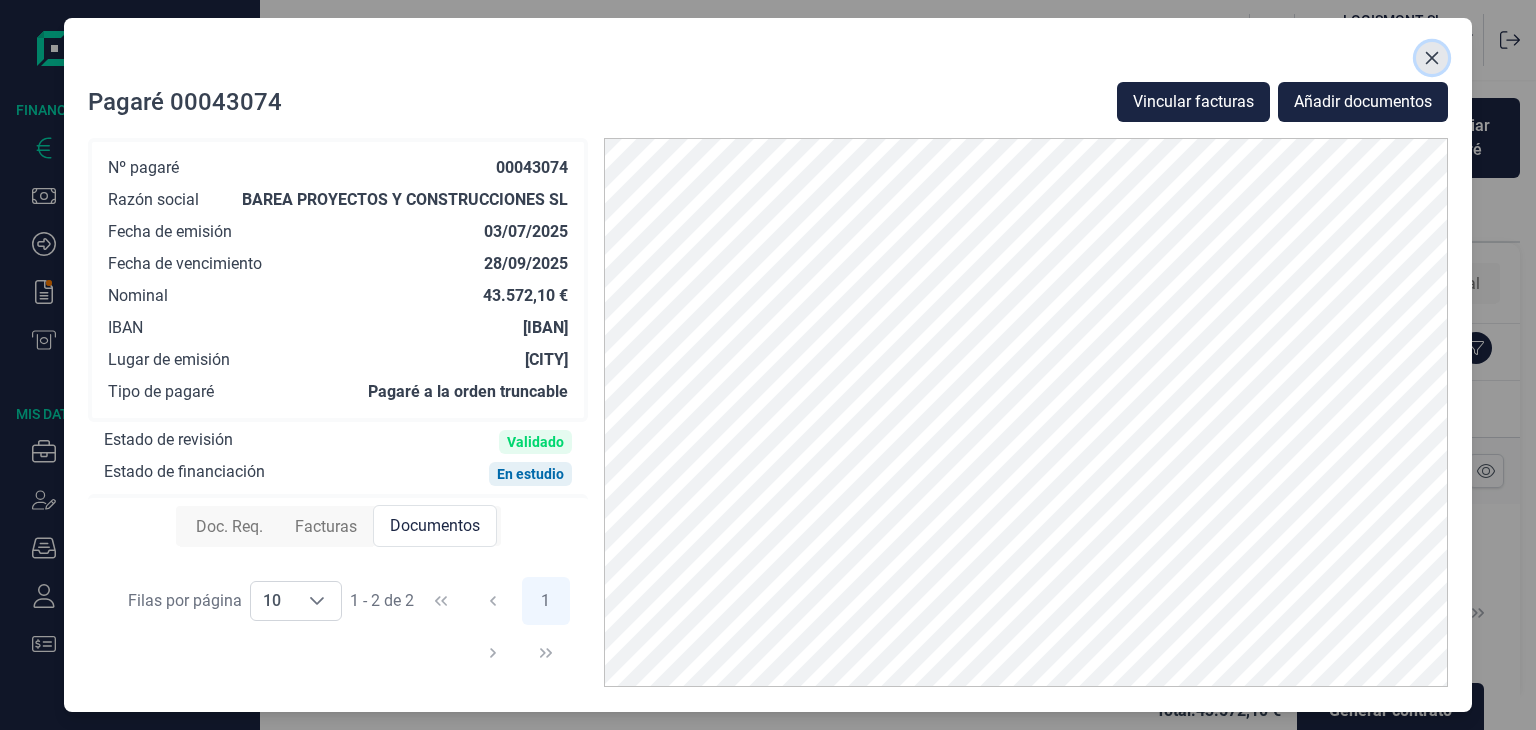 click at bounding box center (1432, 58) 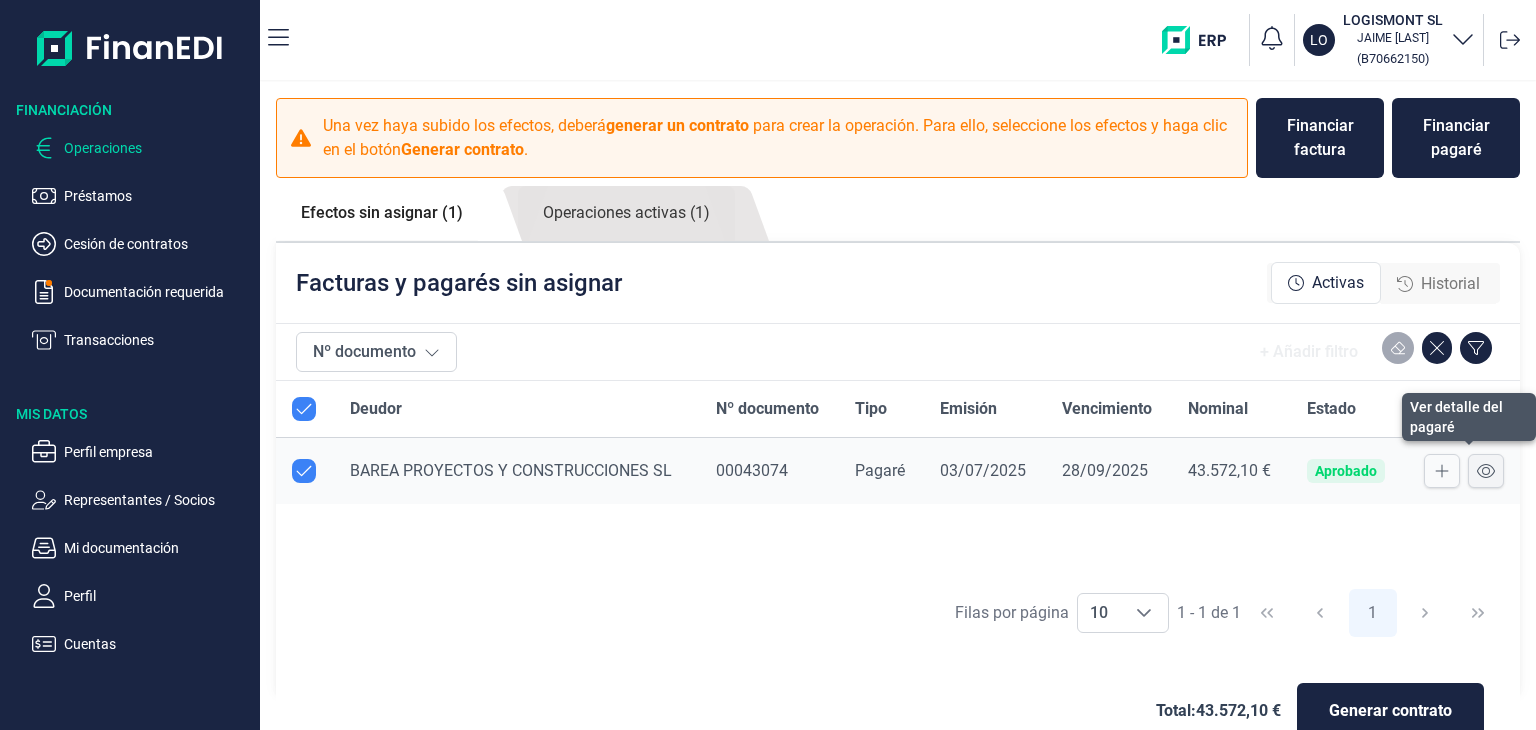 click at bounding box center [1442, 471] 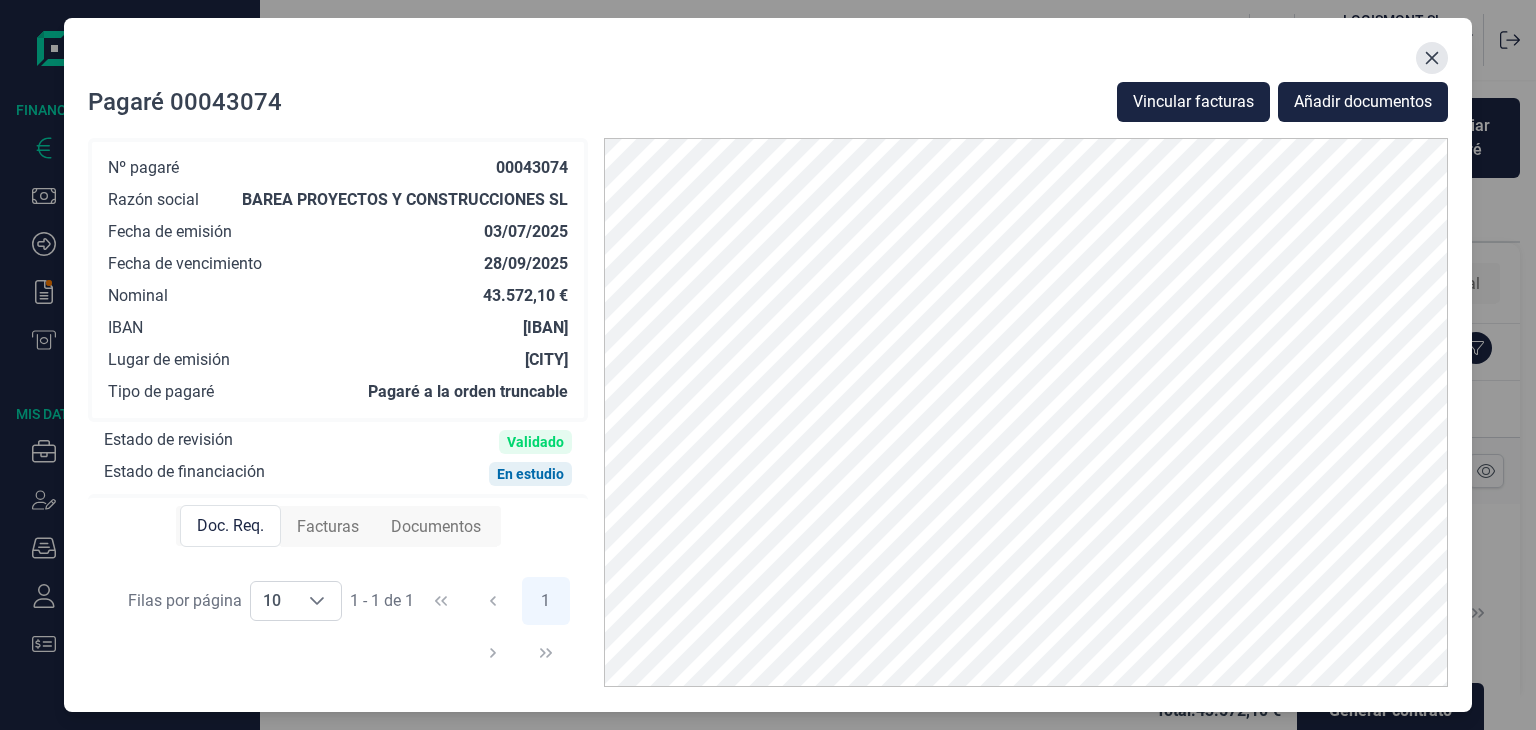 click at bounding box center (1432, 58) 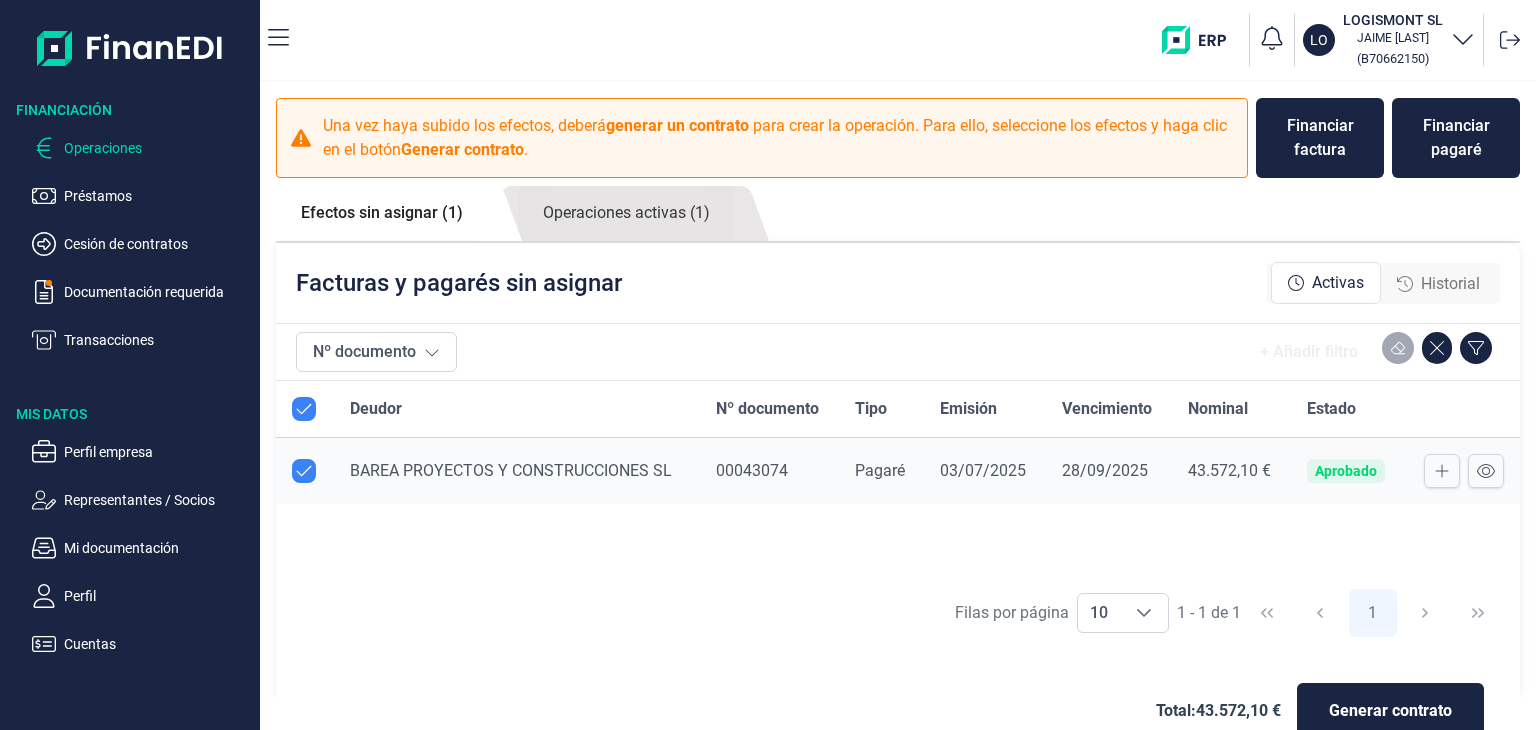 scroll, scrollTop: 44, scrollLeft: 0, axis: vertical 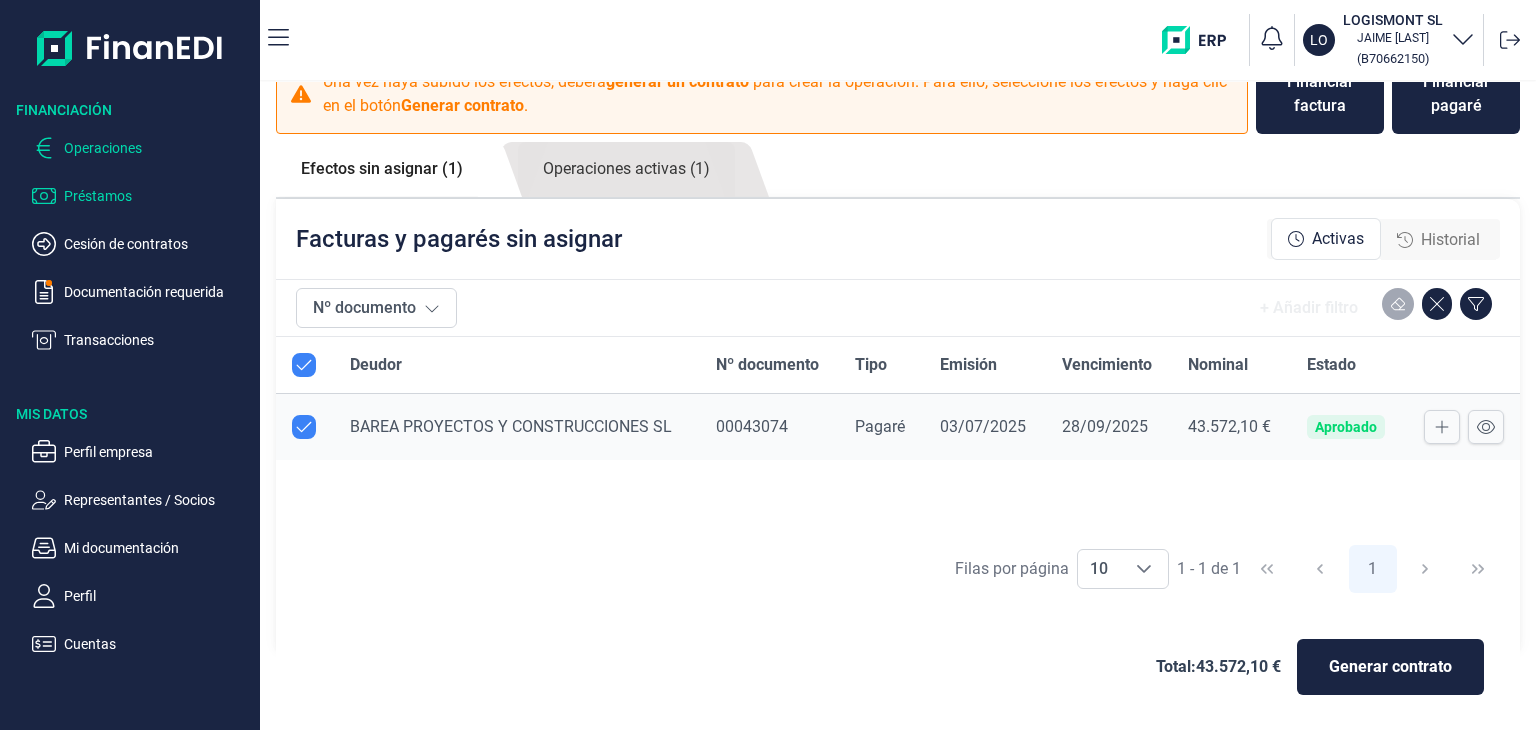 click on "Préstamos" at bounding box center (158, 196) 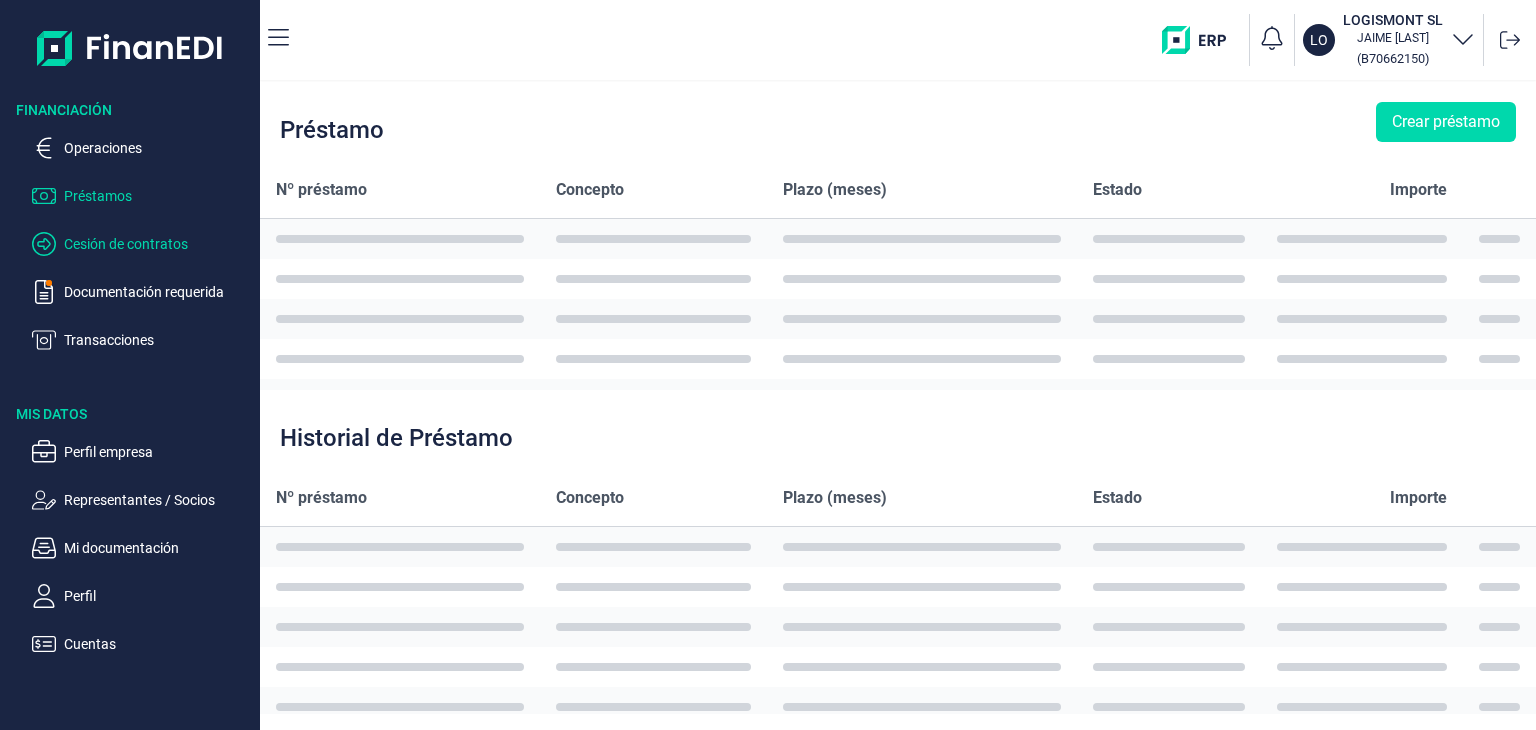 scroll, scrollTop: 0, scrollLeft: 0, axis: both 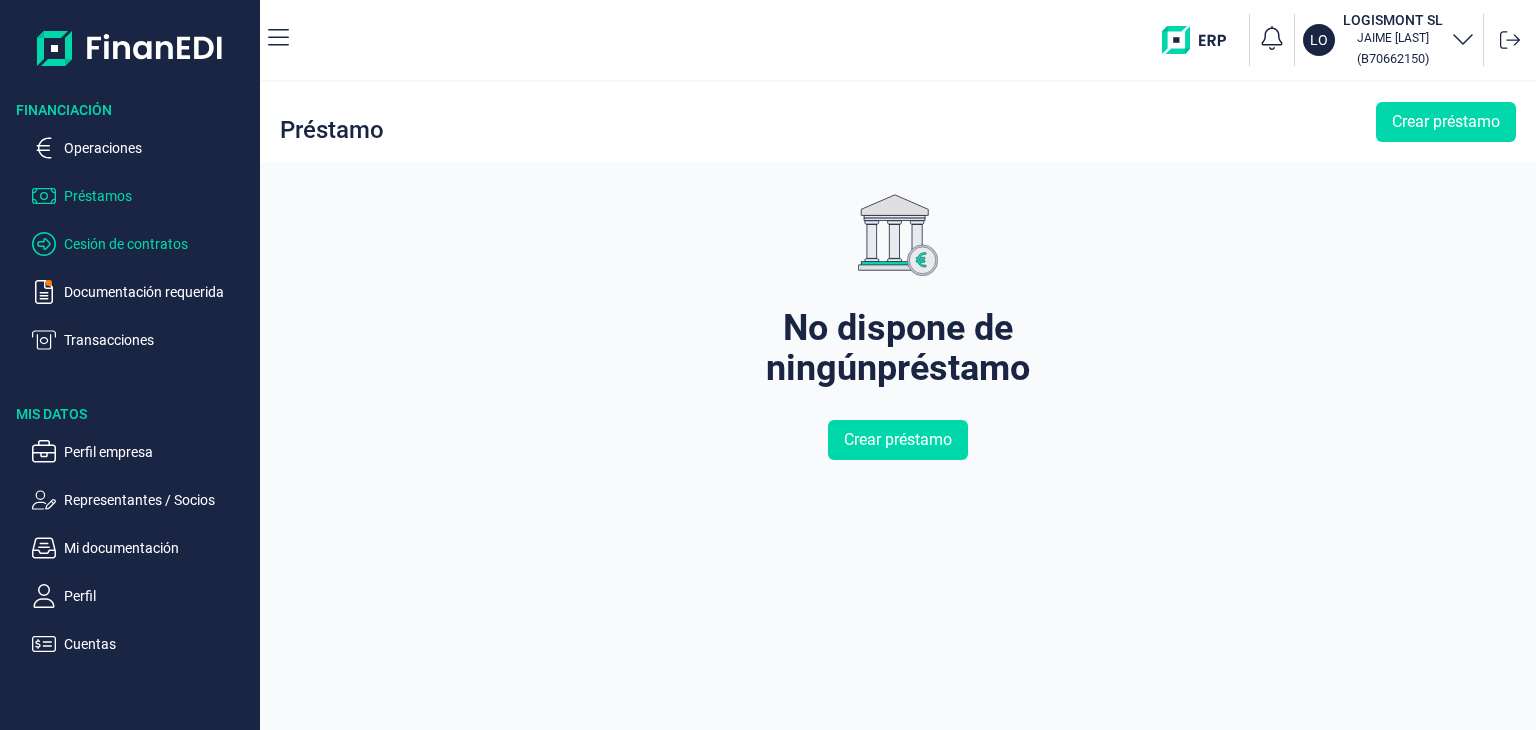 click on "Cesión de contratos" at bounding box center [158, 148] 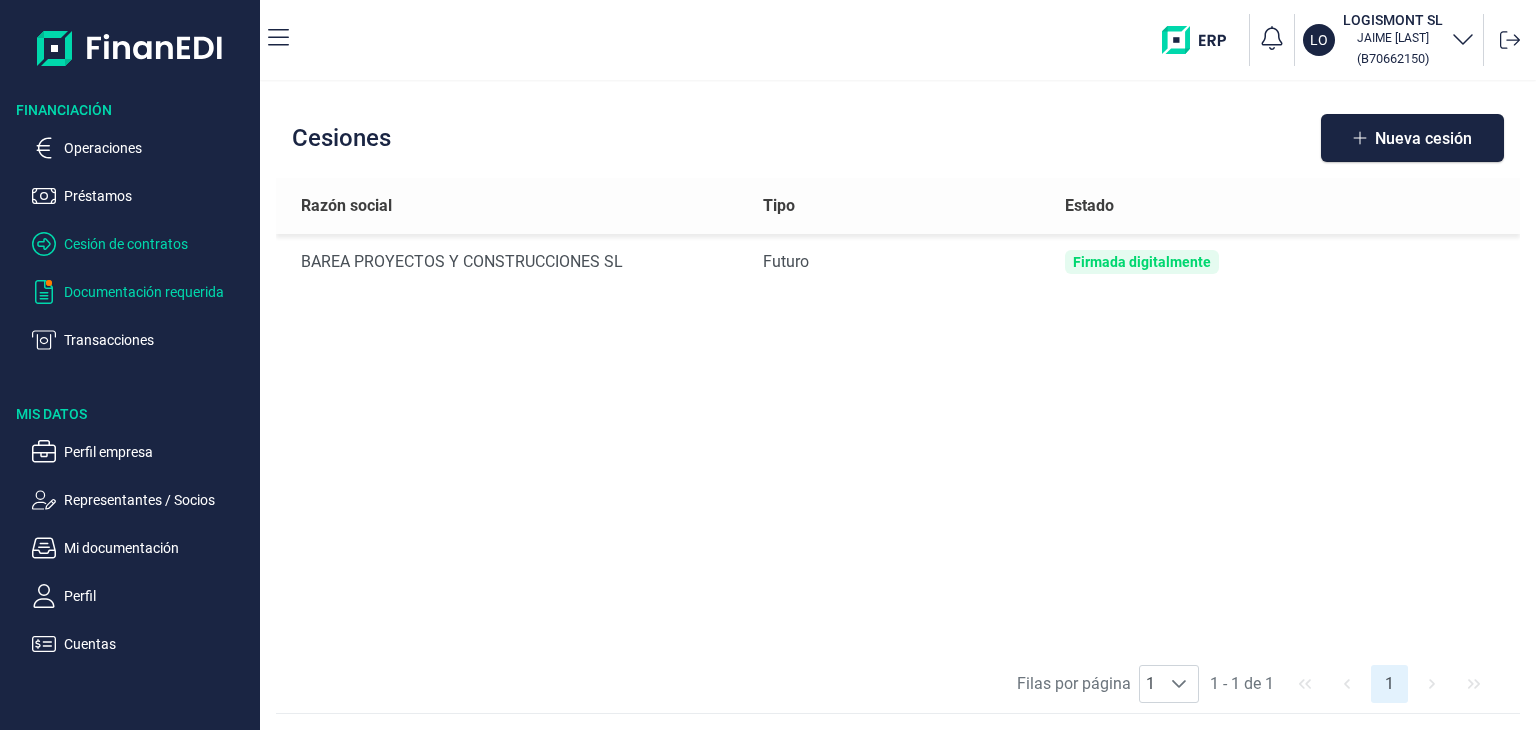 click on "Documentación requerida" at bounding box center (158, 148) 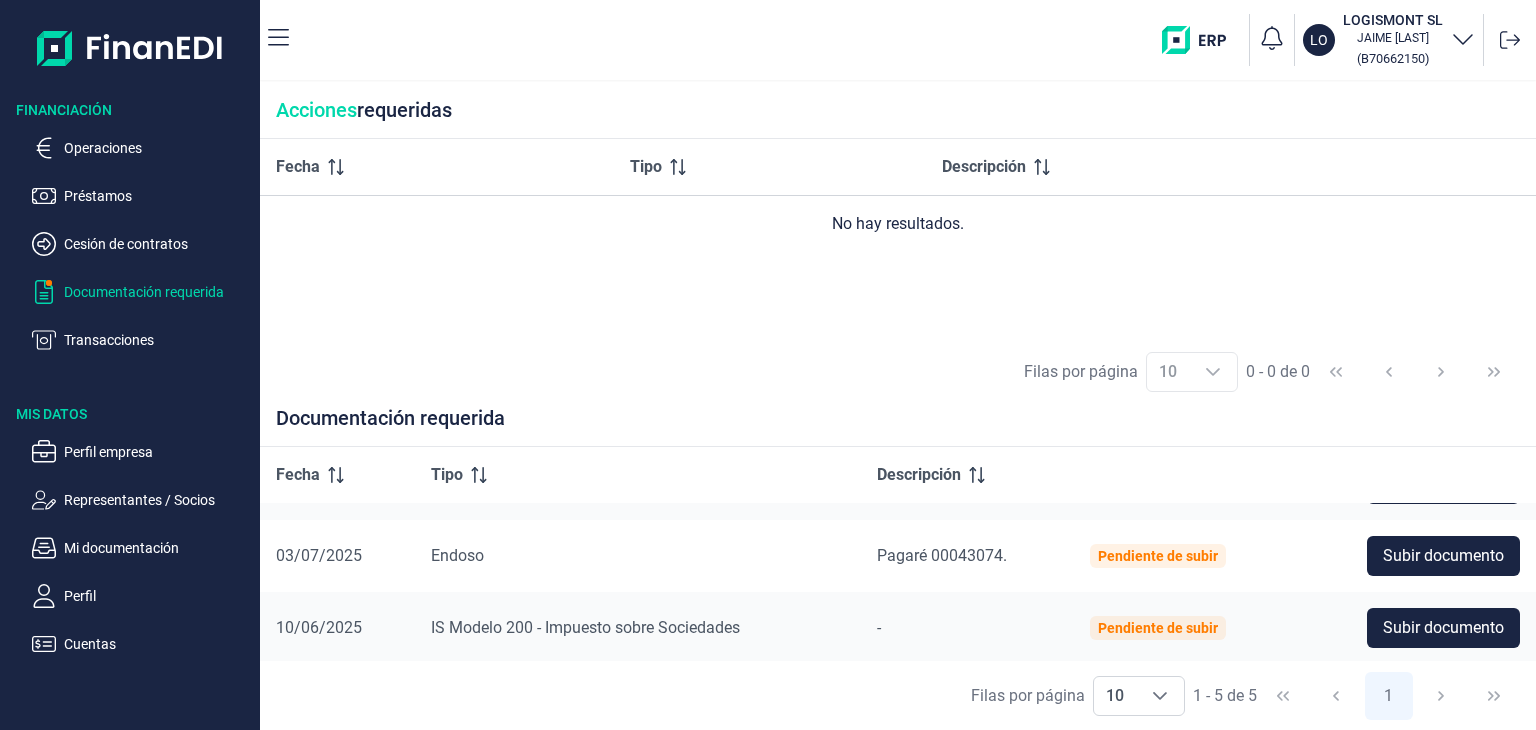 scroll, scrollTop: 202, scrollLeft: 0, axis: vertical 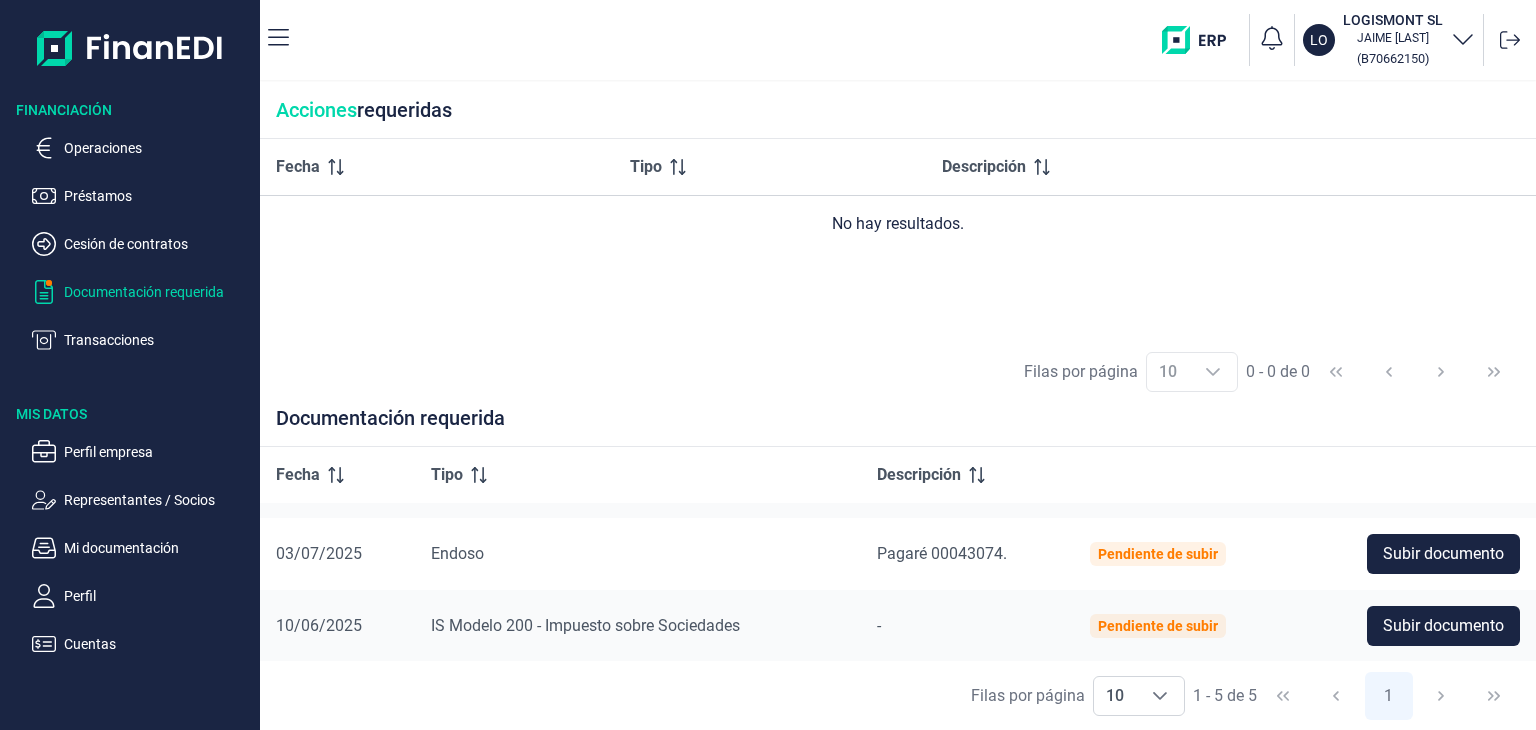 click on "Pagaré 00043074." at bounding box center [475, 409] 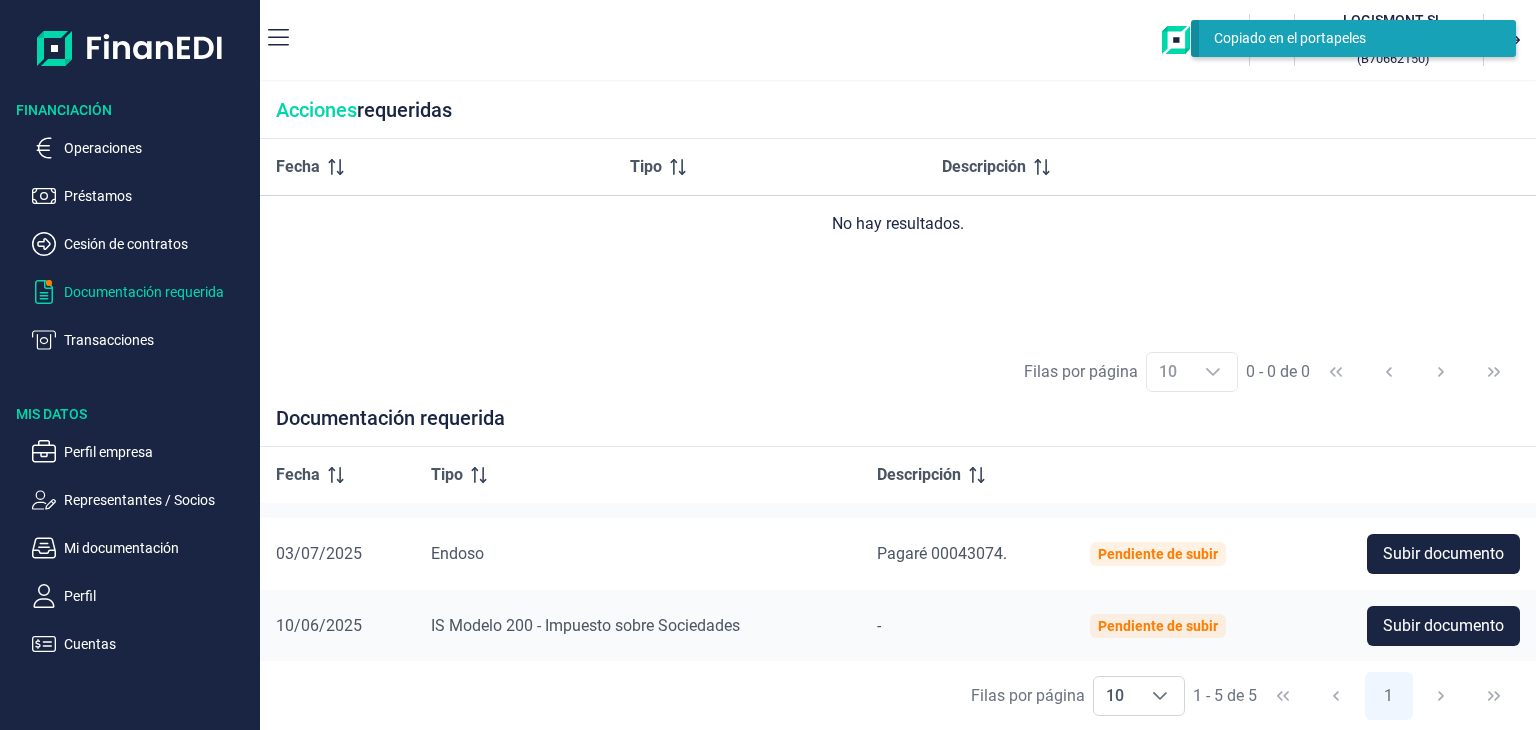click on "Endoso" at bounding box center [475, 409] 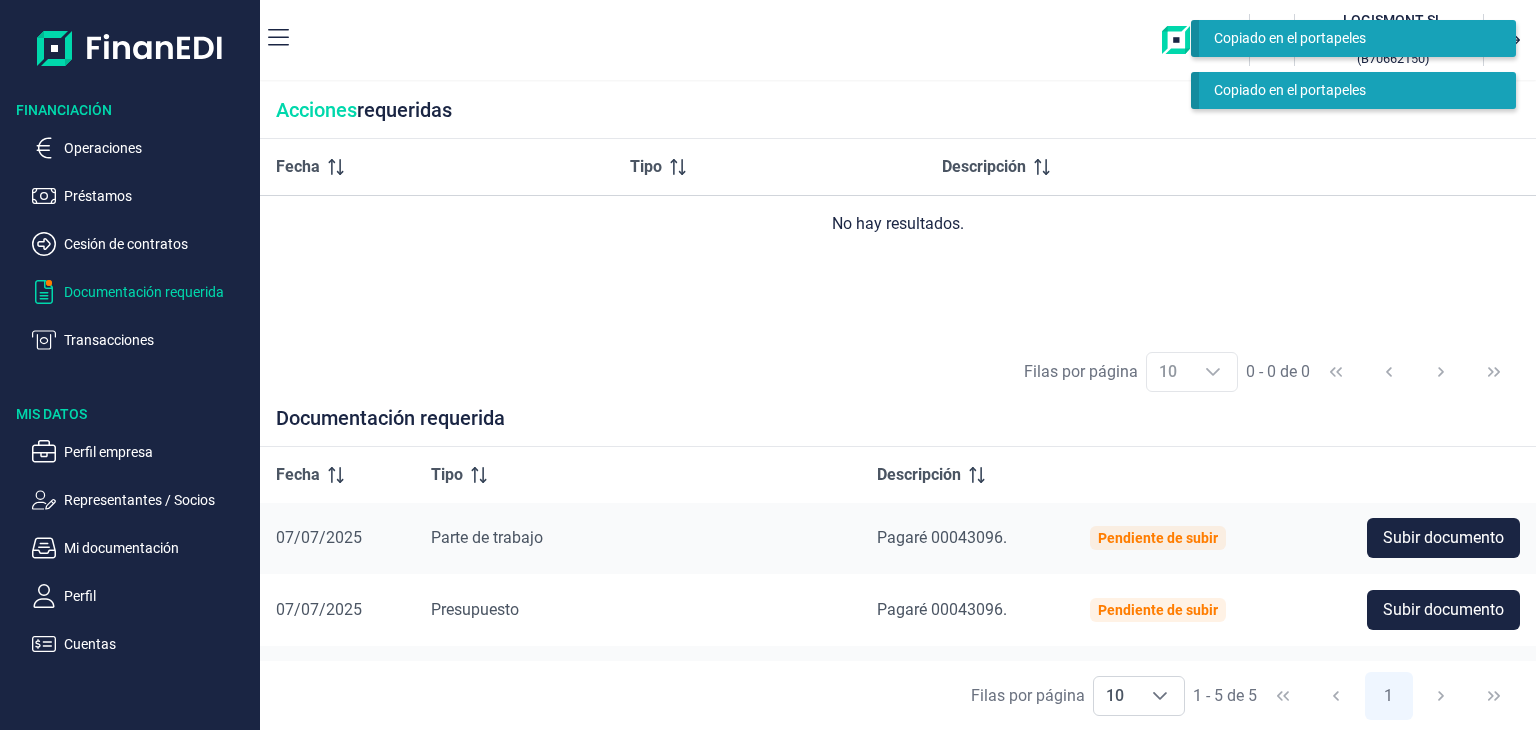 scroll, scrollTop: 0, scrollLeft: 0, axis: both 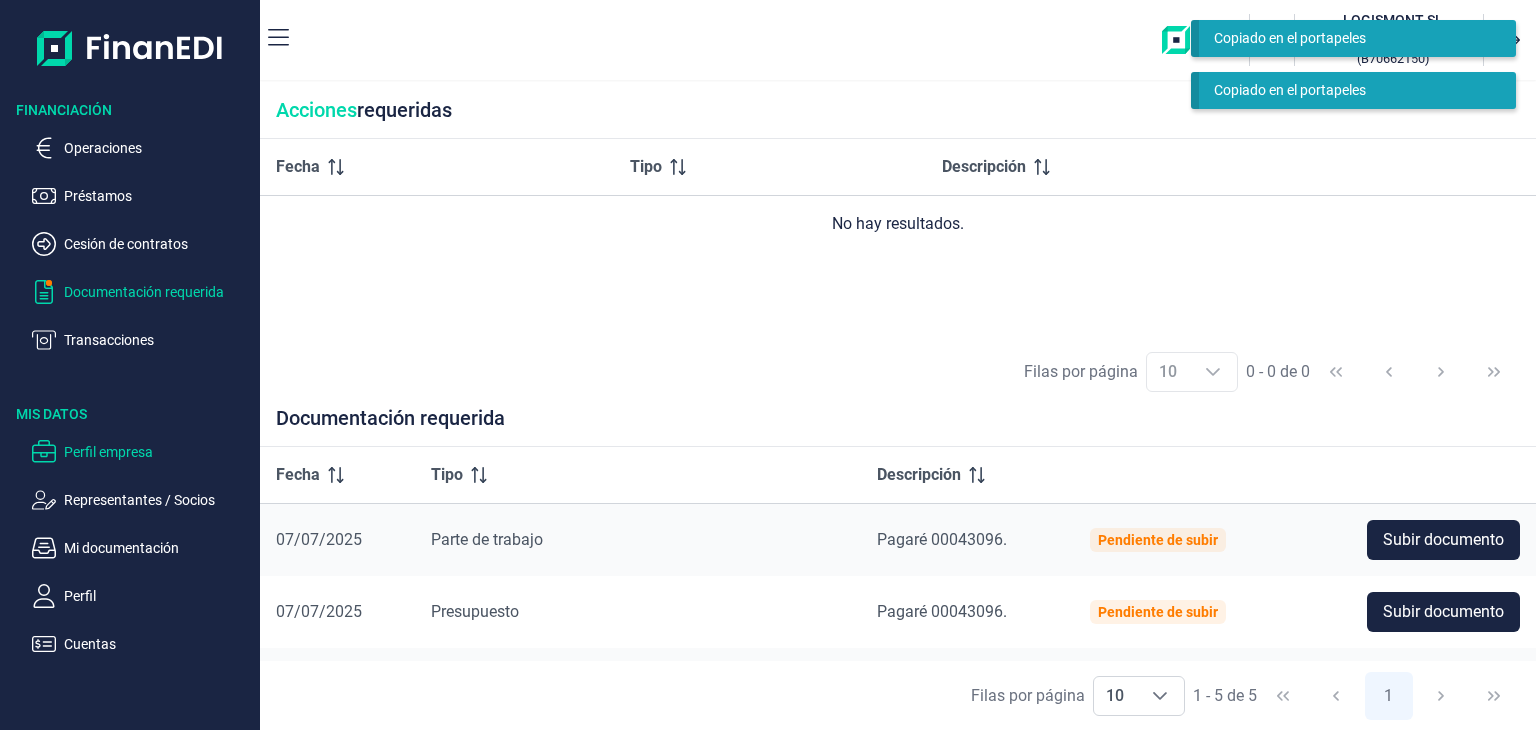 click on "Perfil empresa" at bounding box center [158, 148] 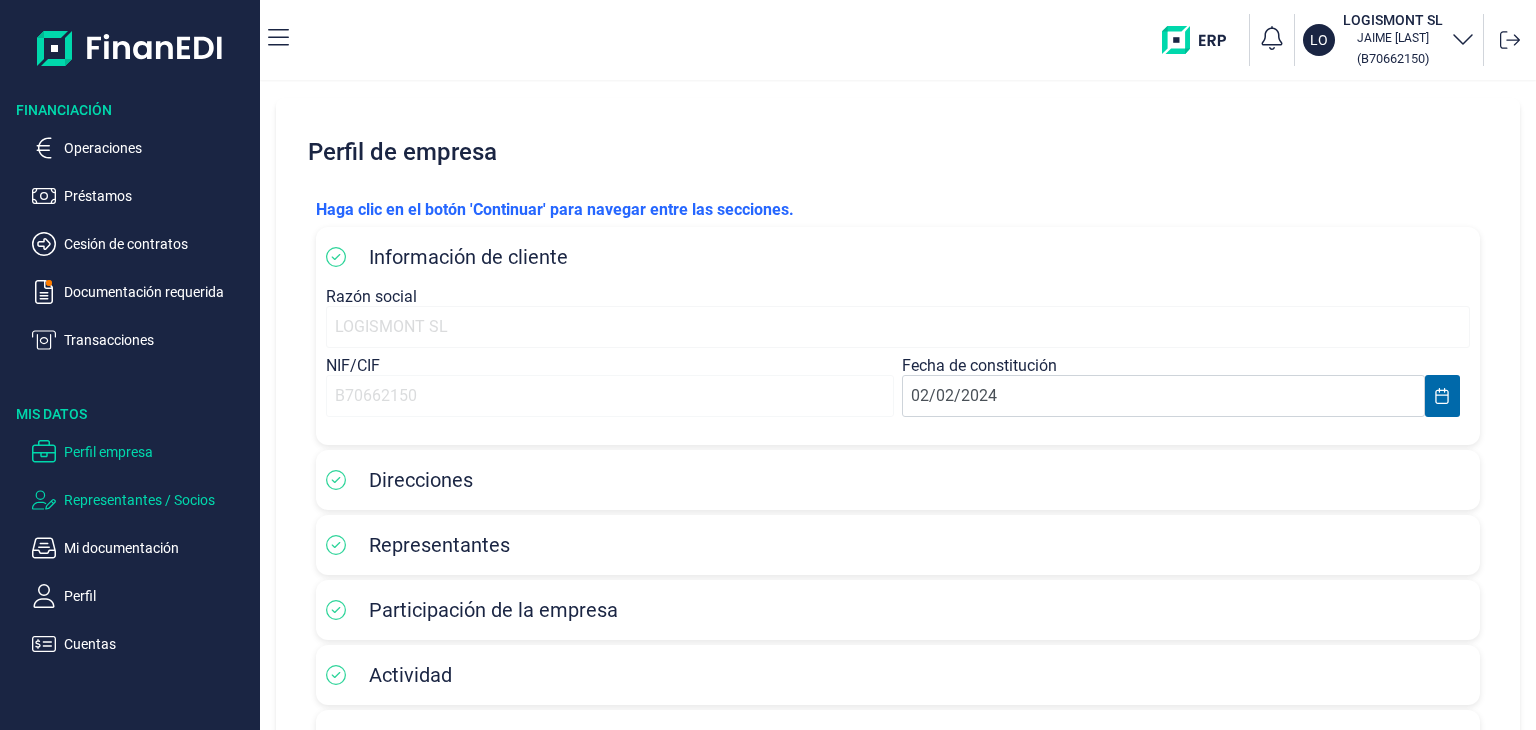 click on "Representantes / Socios" at bounding box center (158, 148) 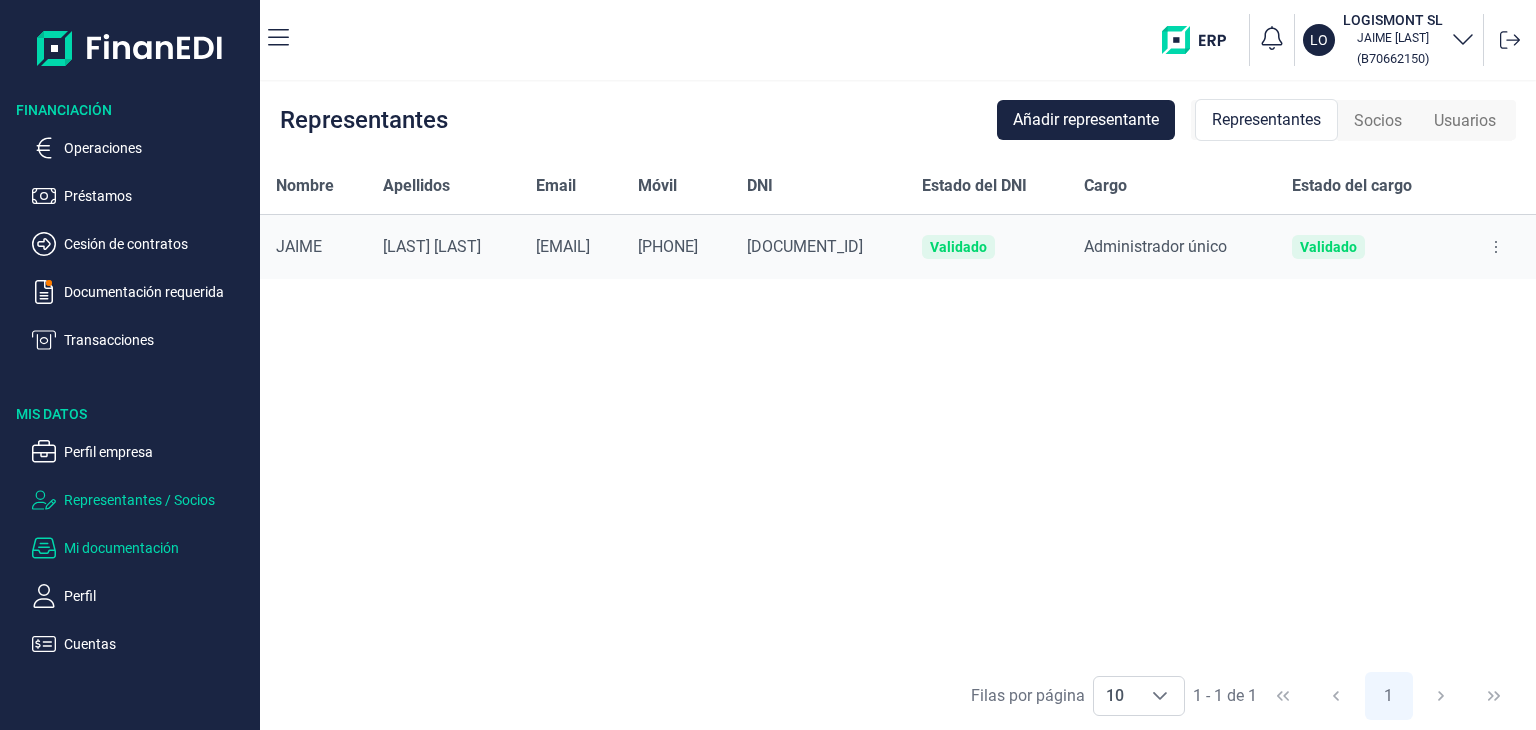 click on "Mi documentación" at bounding box center [158, 148] 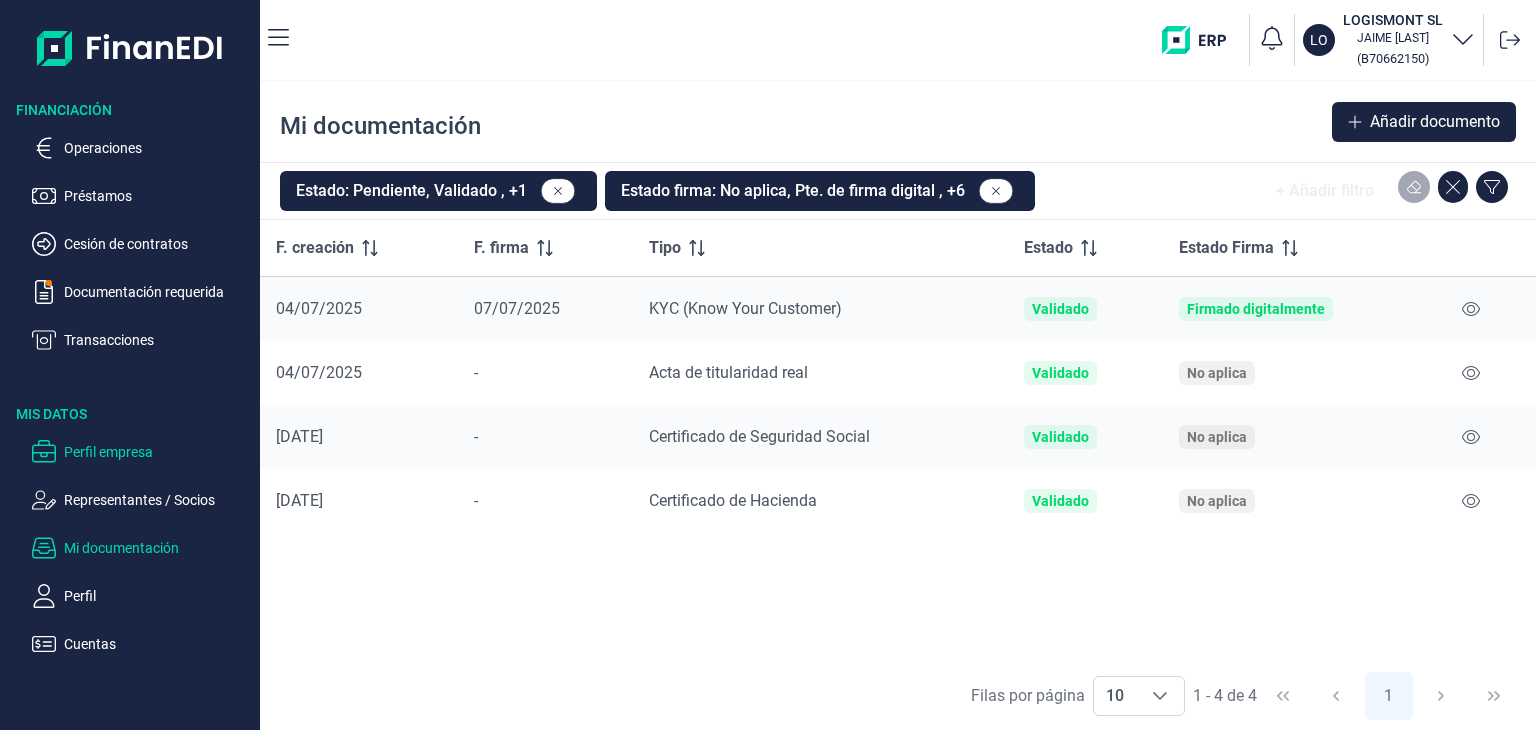 click on "Perfil empresa" at bounding box center (158, 148) 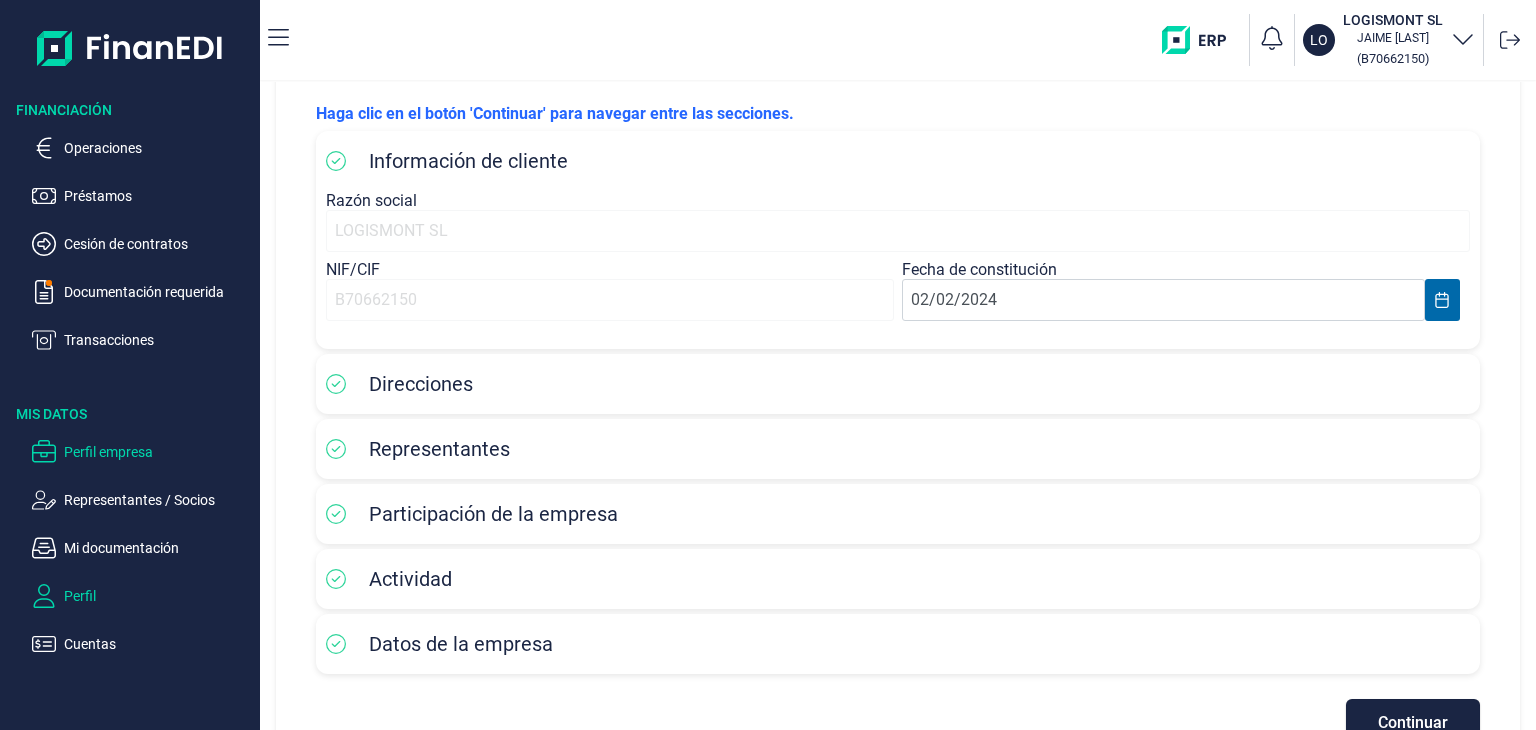 scroll, scrollTop: 151, scrollLeft: 0, axis: vertical 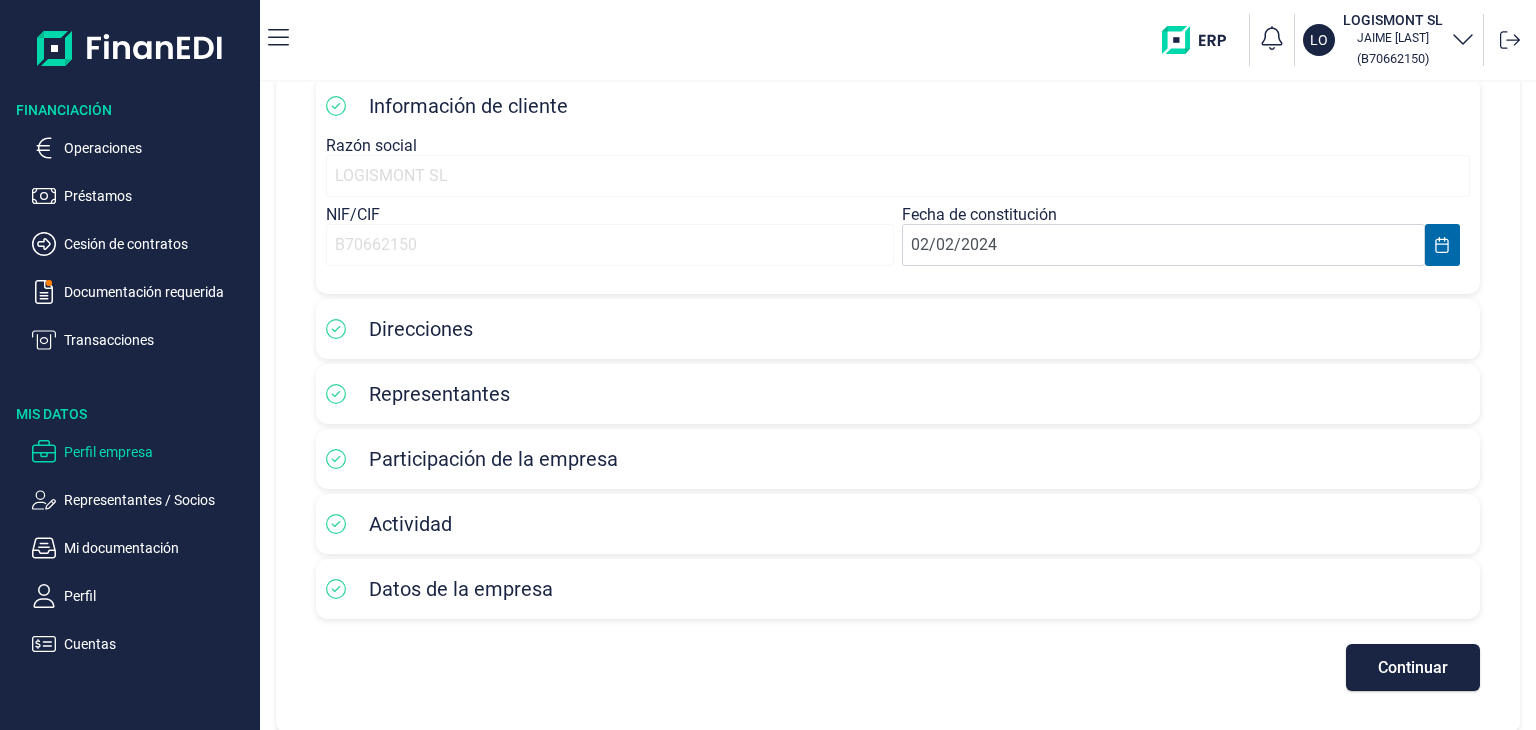 click at bounding box center [1463, 38] 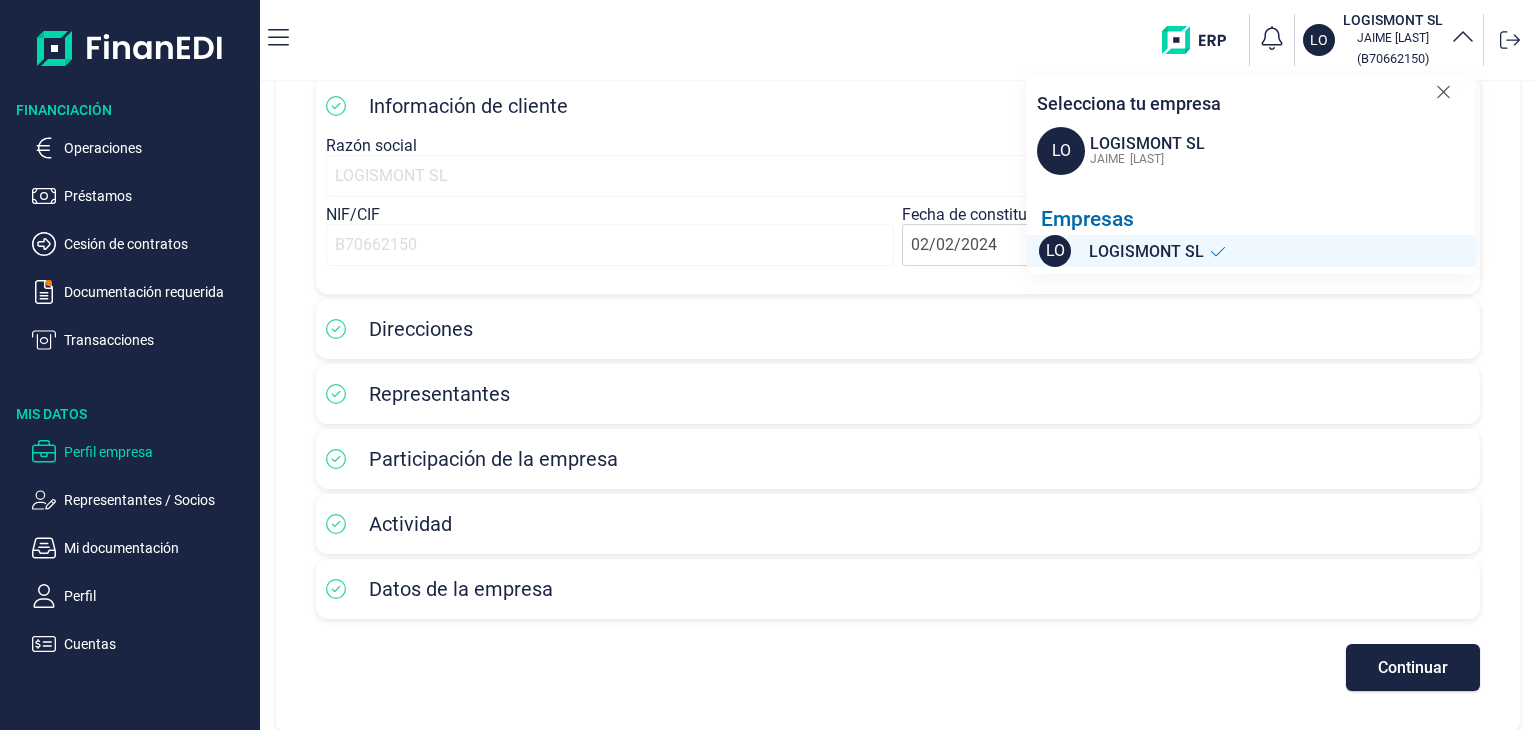 click on "[COMPANY_NAME] [FIRST] [LAST] ( [COMPANY_REG_NUM] ) Selecciona tu empresa [COMPANY_NAME] [FIRST] [LAST] Empresas [COMPANY_NAME]" at bounding box center [898, 40] 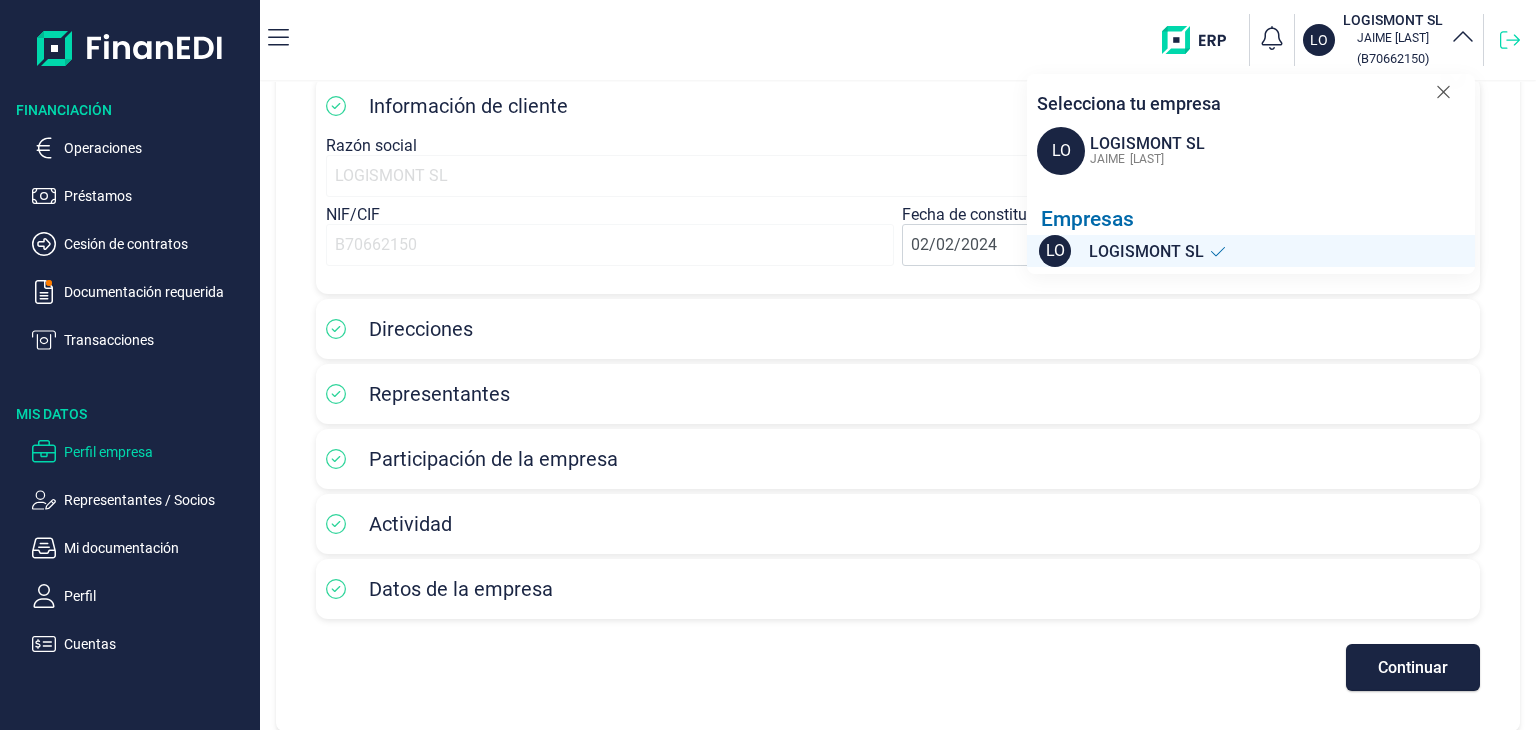 click at bounding box center (1510, 40) 